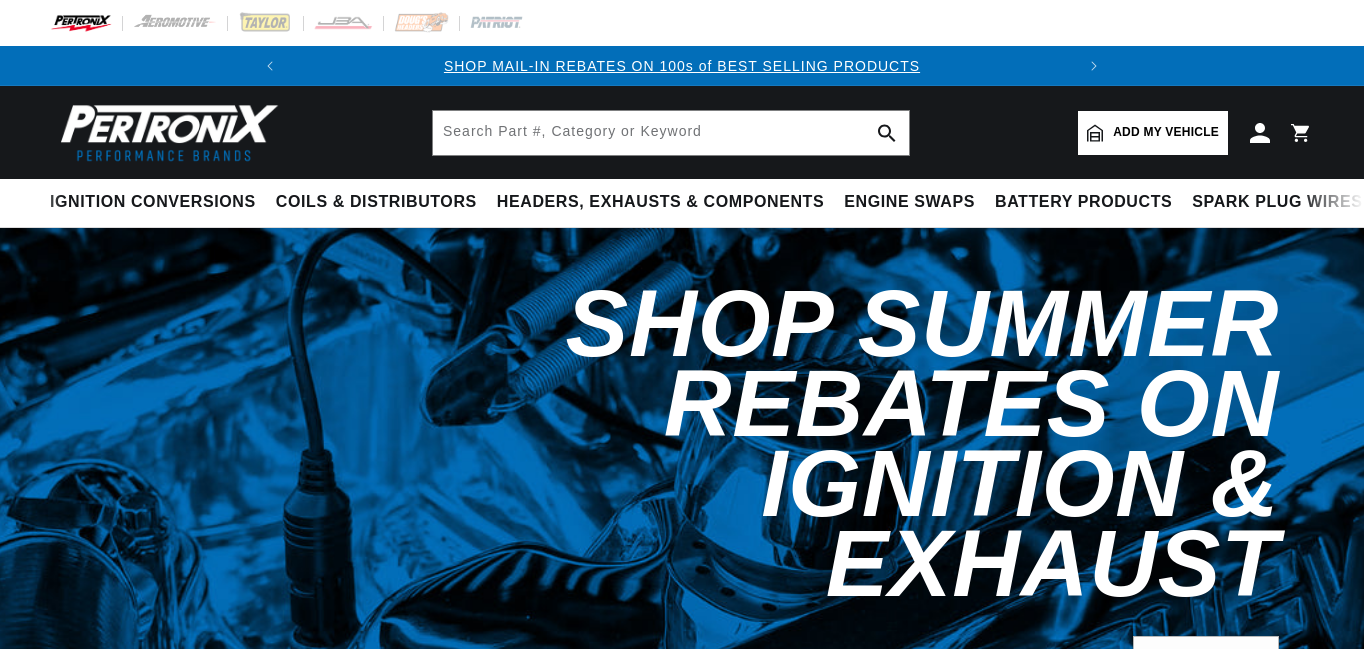 scroll, scrollTop: 0, scrollLeft: 0, axis: both 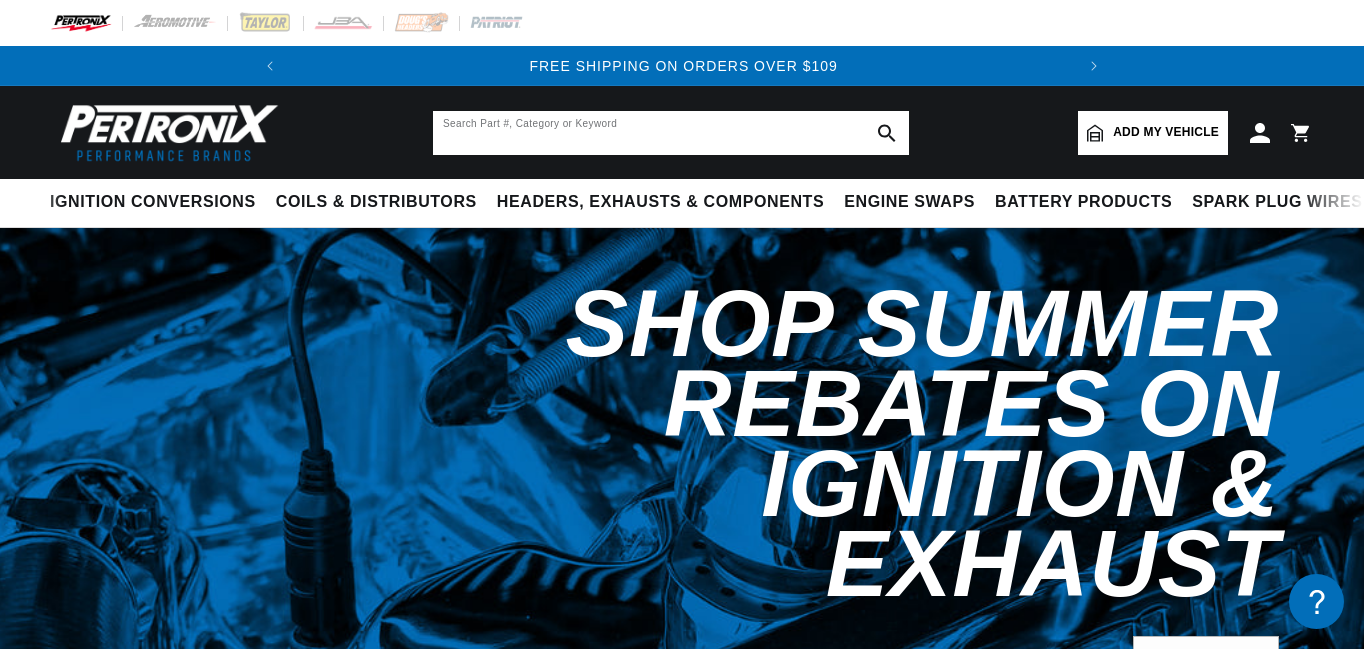 click at bounding box center (671, 133) 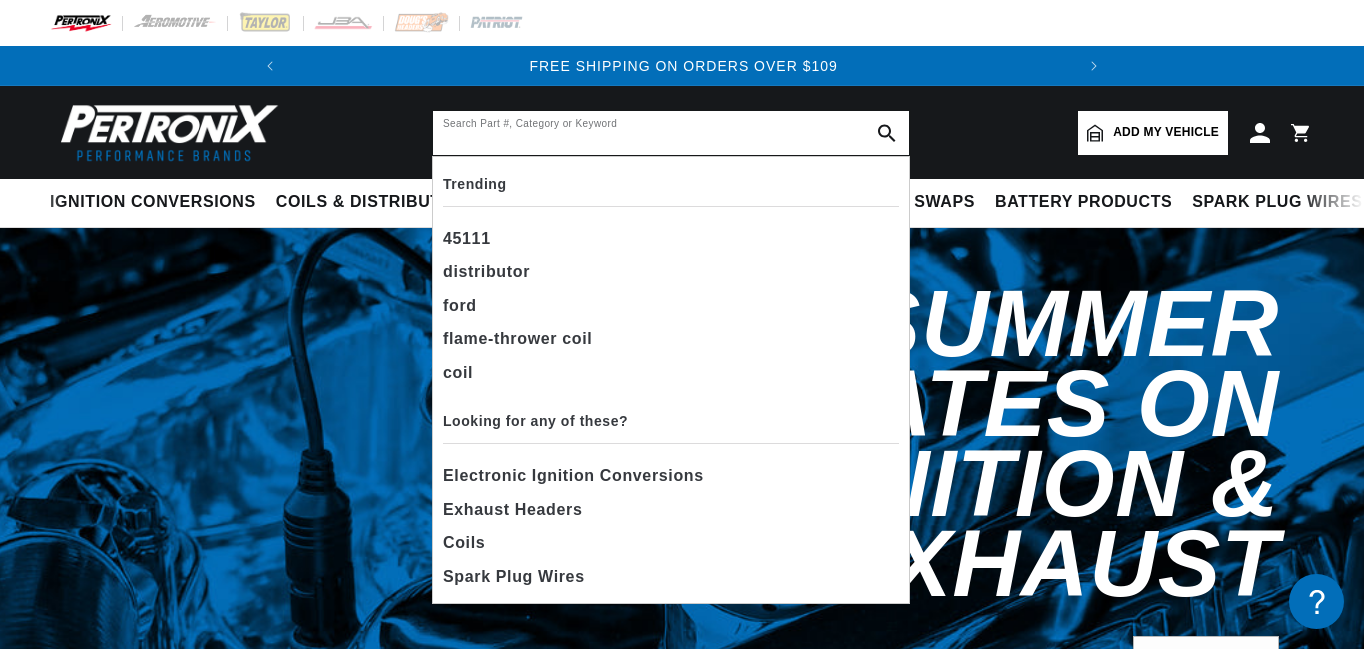 scroll, scrollTop: 0, scrollLeft: 783, axis: horizontal 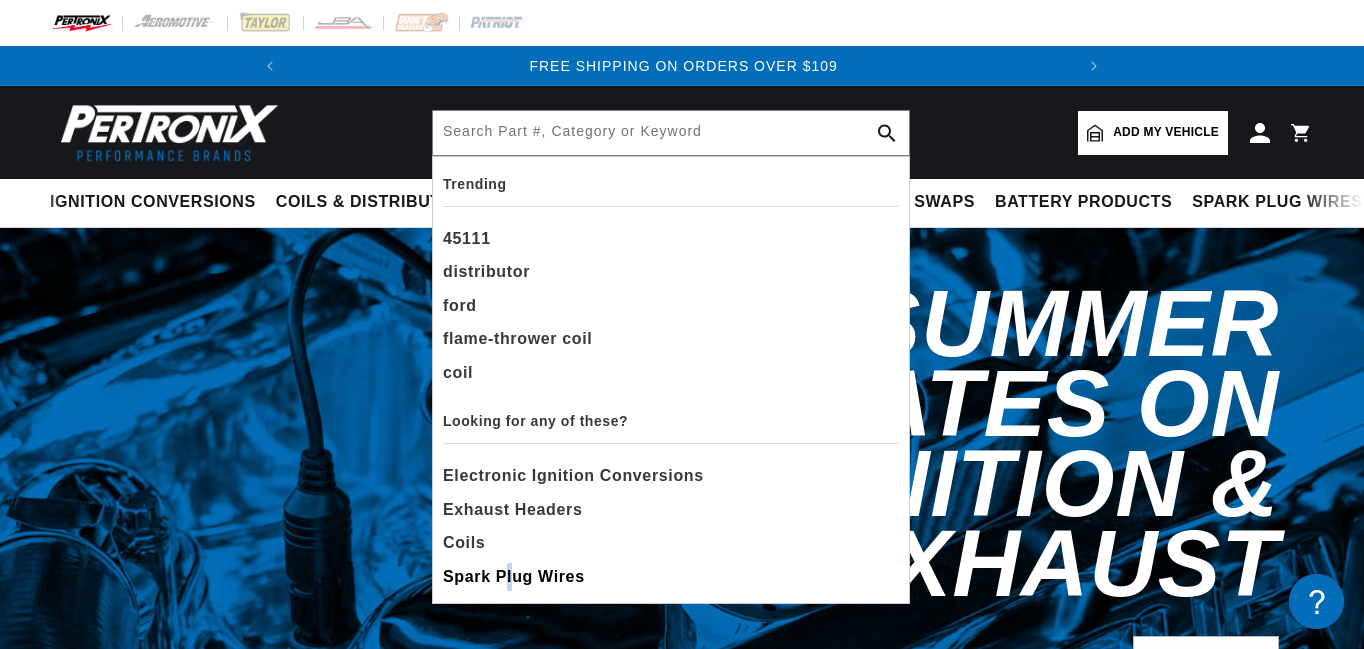 click on "Spark Plug Wires" at bounding box center (514, 577) 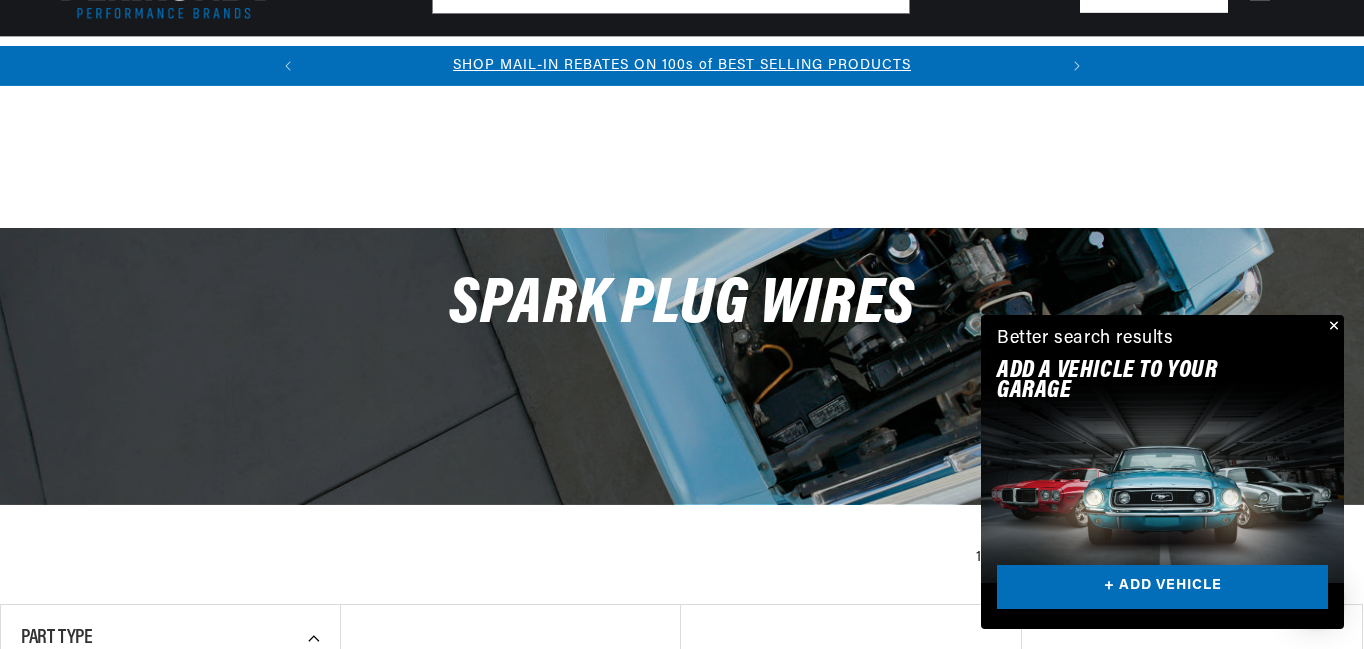 scroll, scrollTop: 365, scrollLeft: 0, axis: vertical 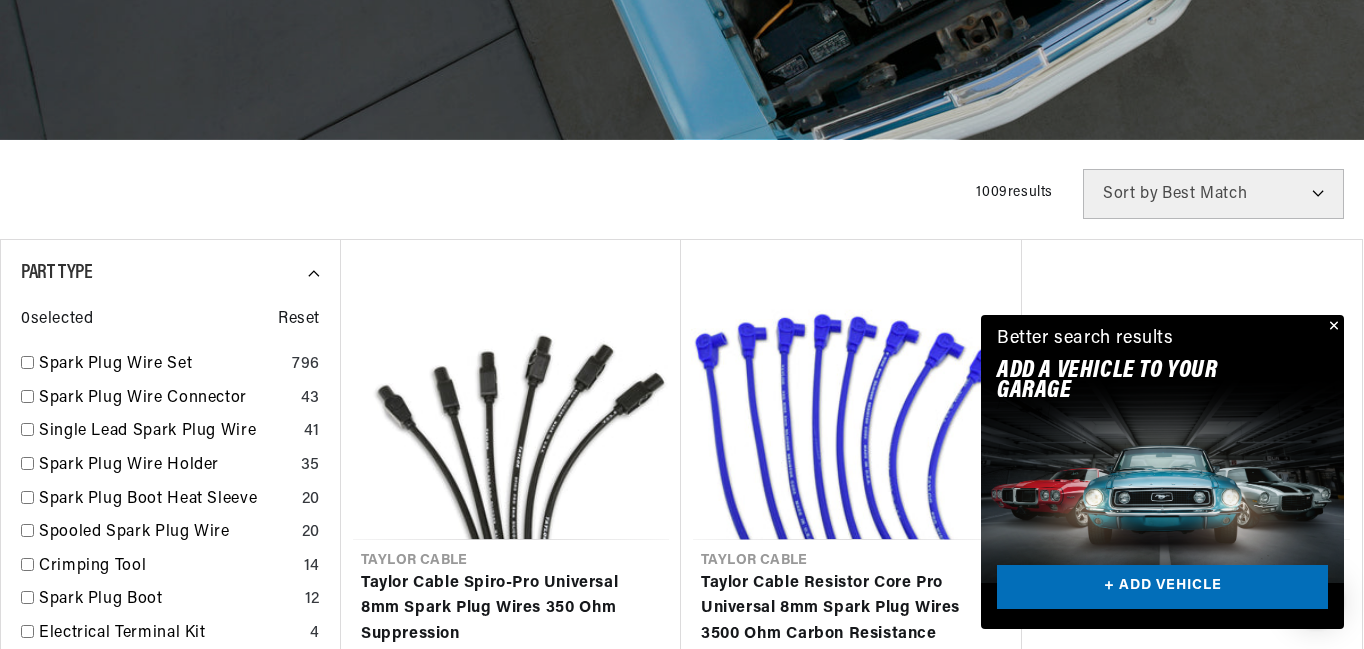 click on "Filters
1009  results
Show Universal Parts
Sort by
Best Match Featured Name, A-Z Name, Z-A Price, Low to High Price, High to Low" at bounding box center (682, 194) 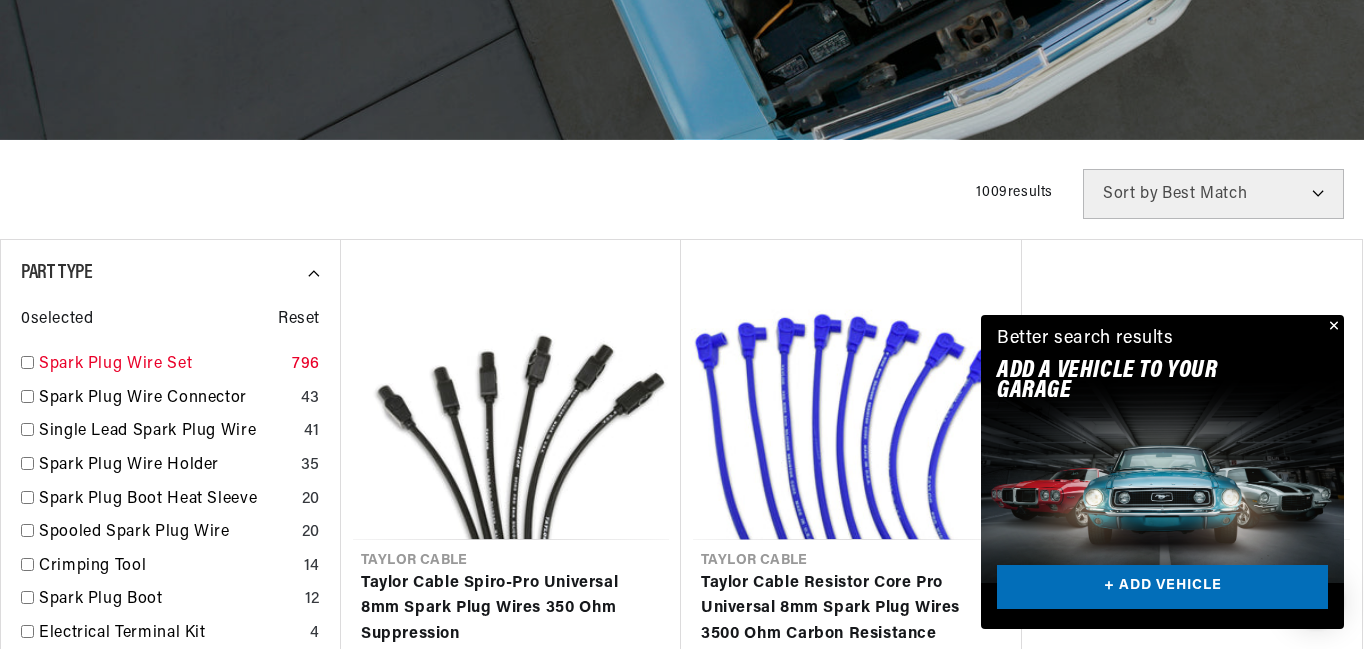scroll, scrollTop: 0, scrollLeft: 0, axis: both 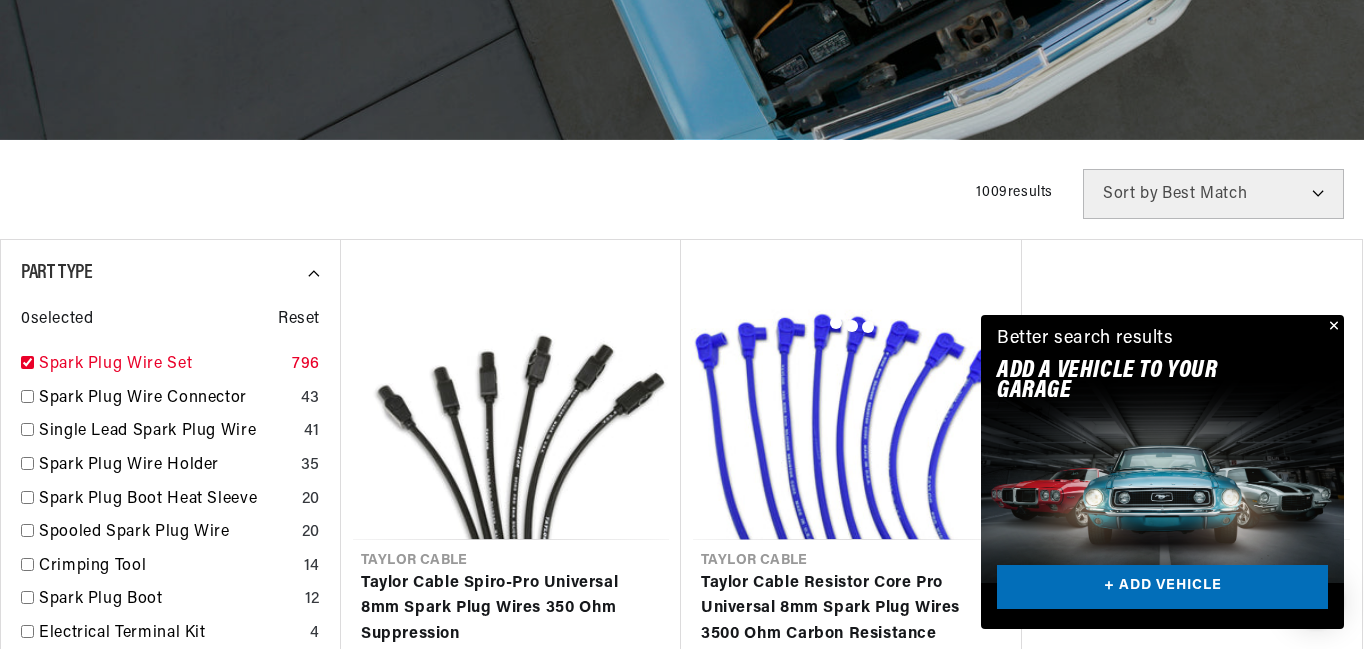 checkbox on "true" 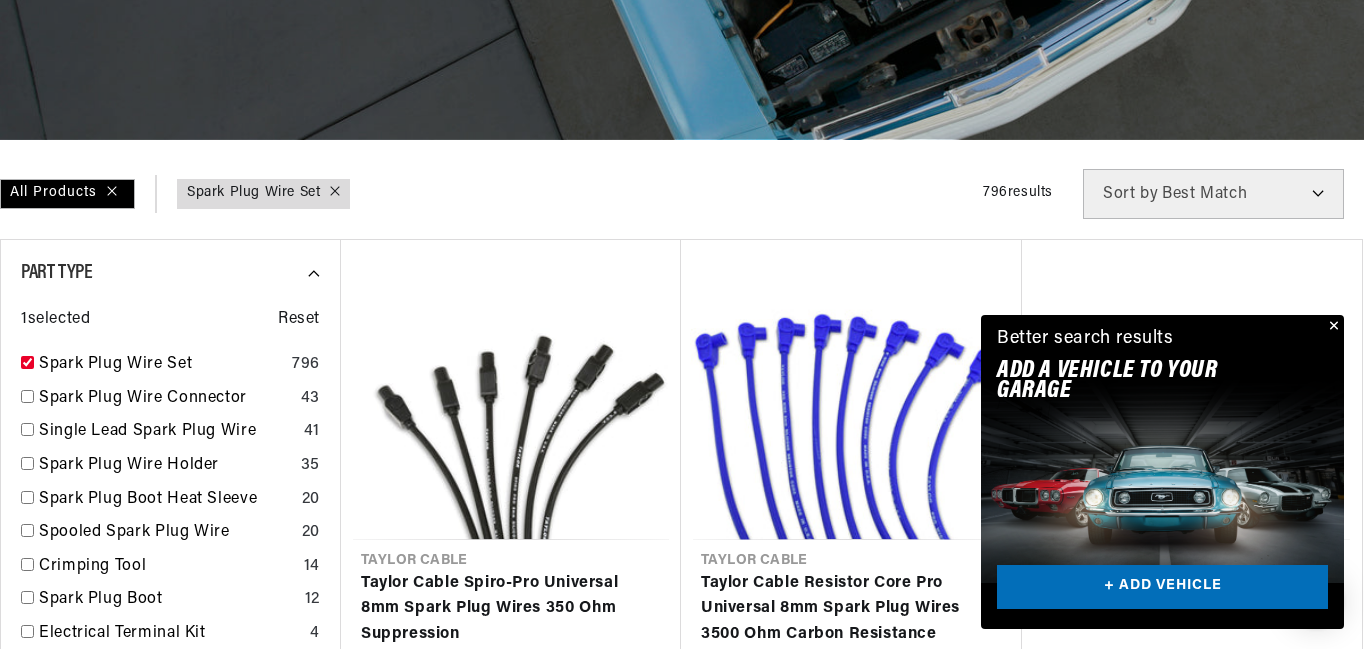 scroll, scrollTop: 0, scrollLeft: 747, axis: horizontal 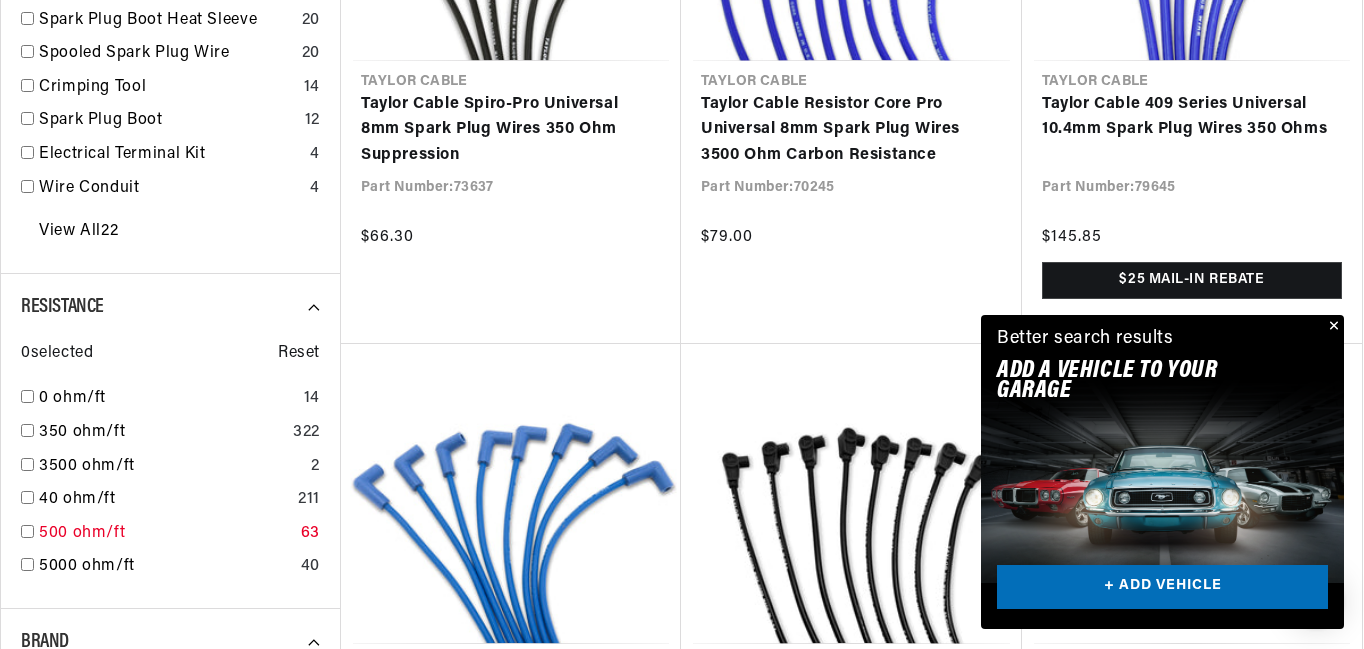 click at bounding box center (27, 531) 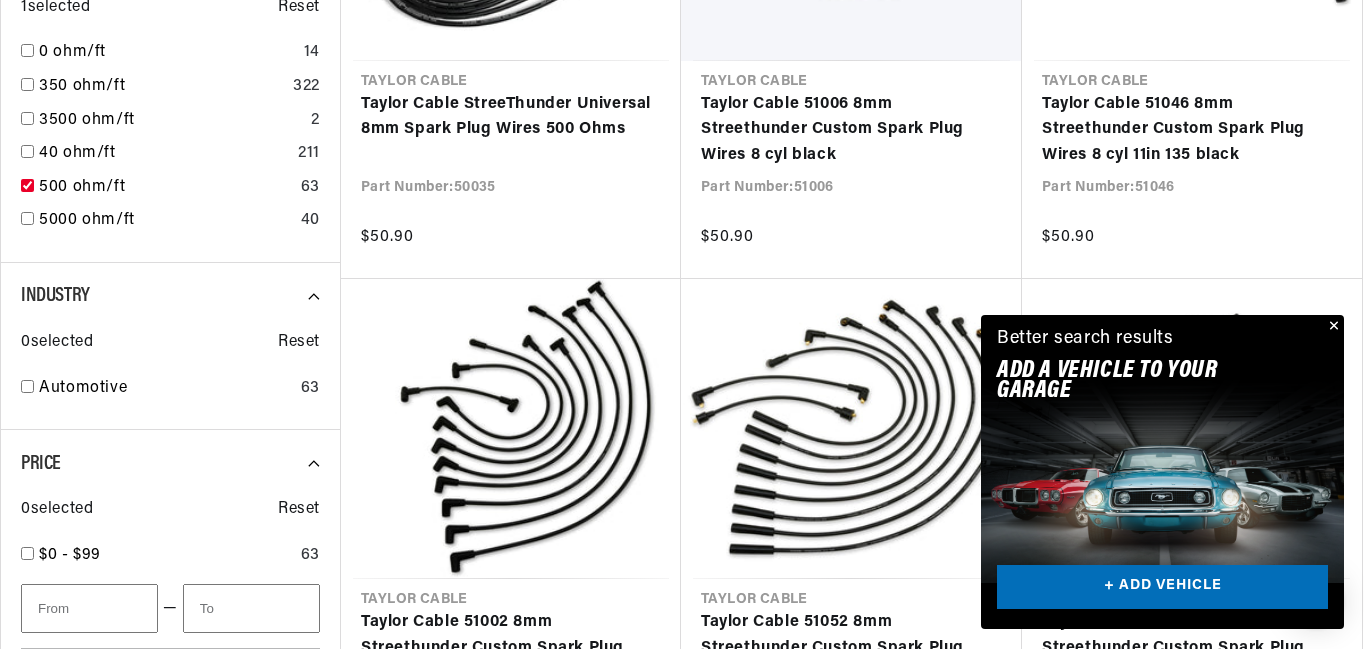 scroll, scrollTop: 0, scrollLeft: 747, axis: horizontal 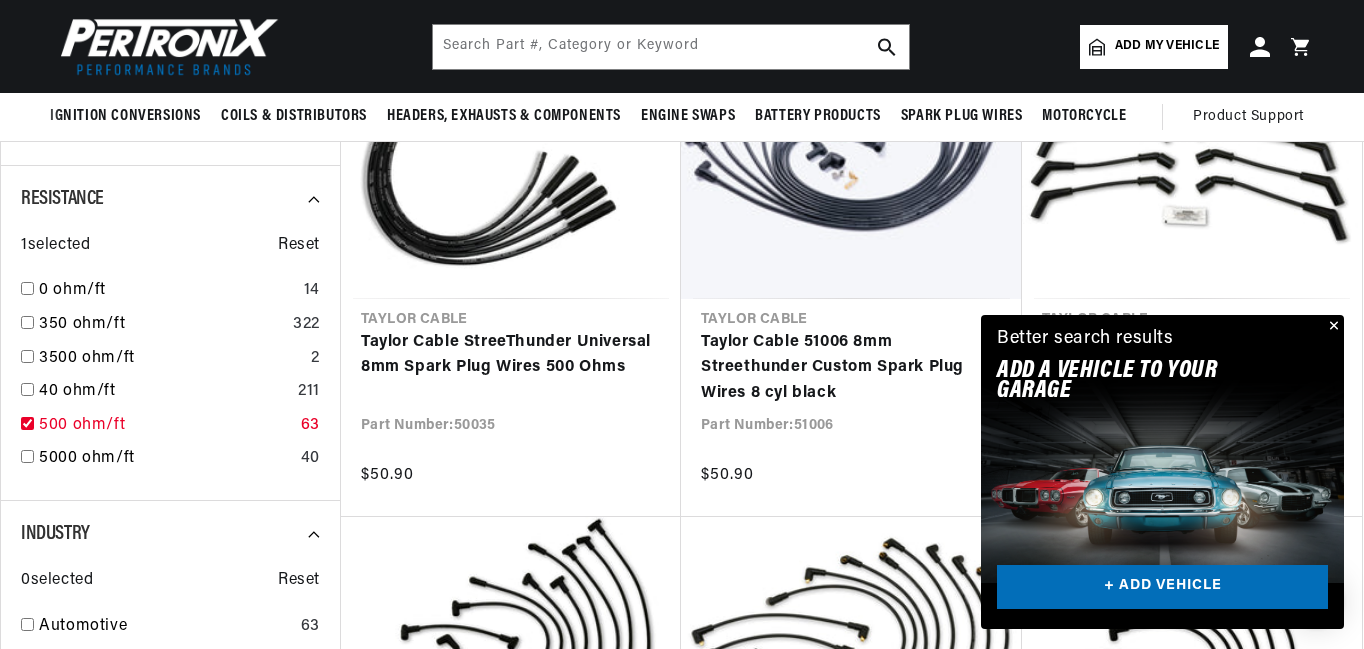 click at bounding box center [27, 423] 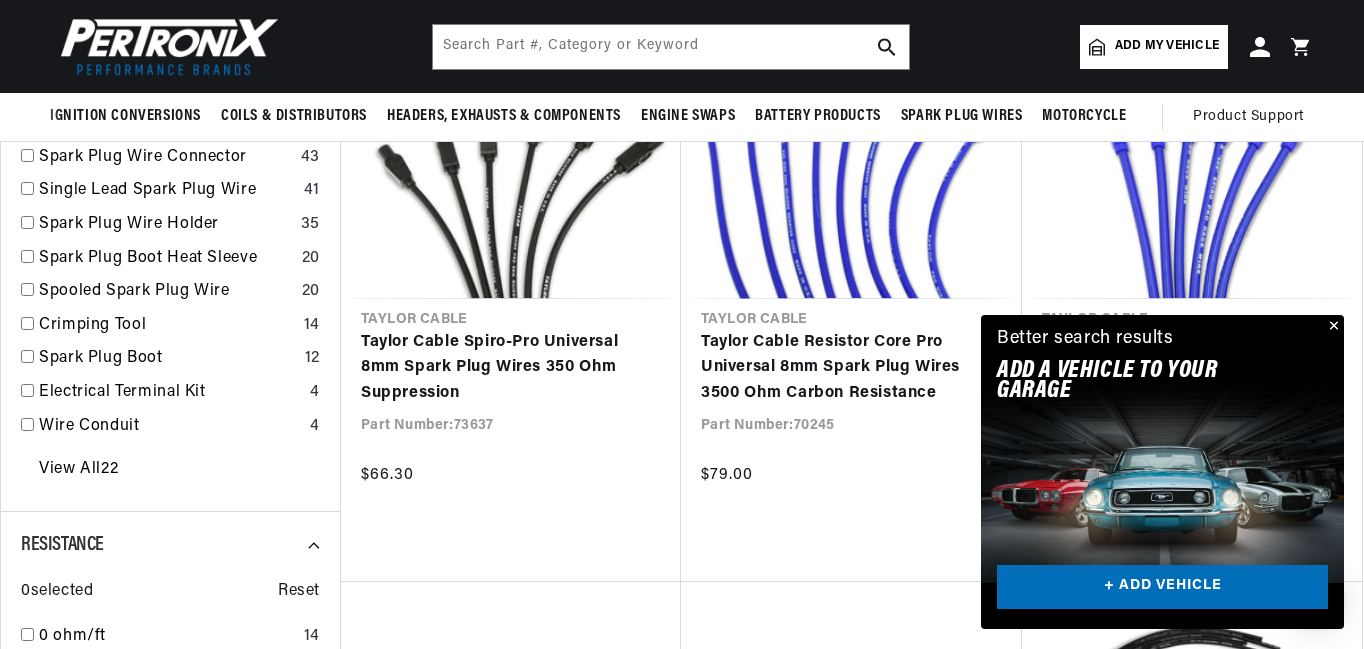checkbox on "false" 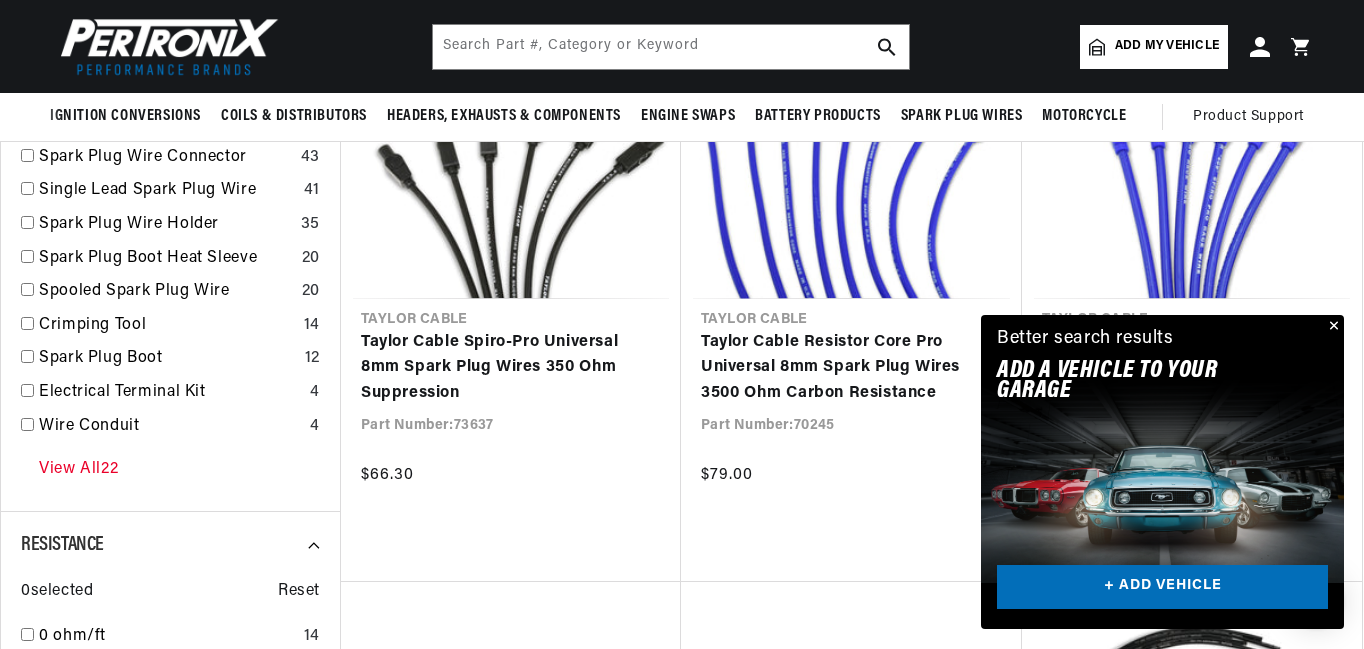 scroll, scrollTop: 0, scrollLeft: 0, axis: both 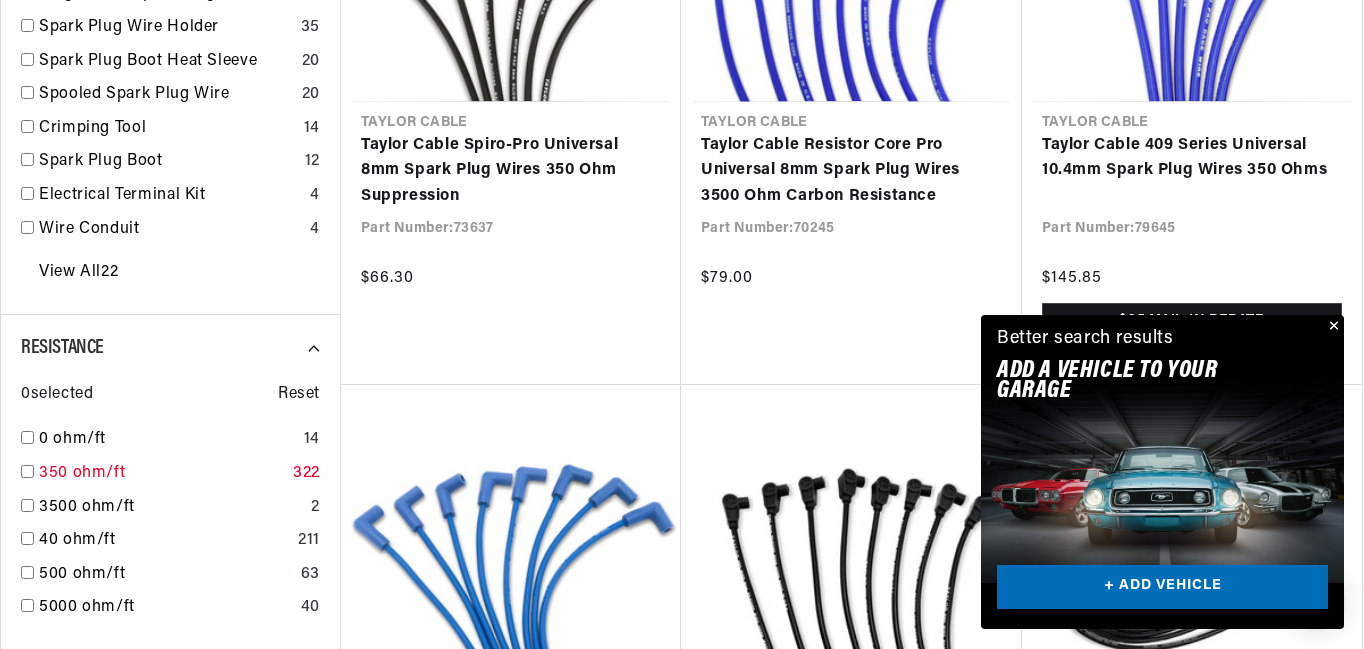click at bounding box center (27, 471) 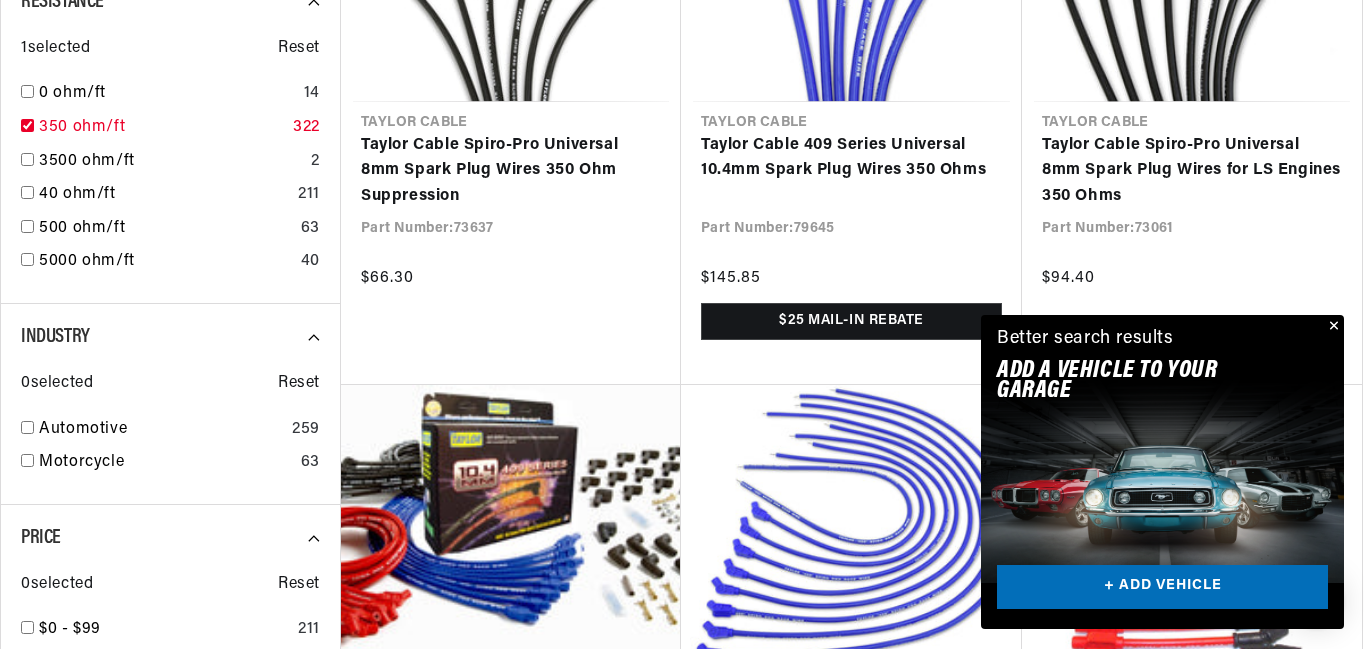 checkbox on "true" 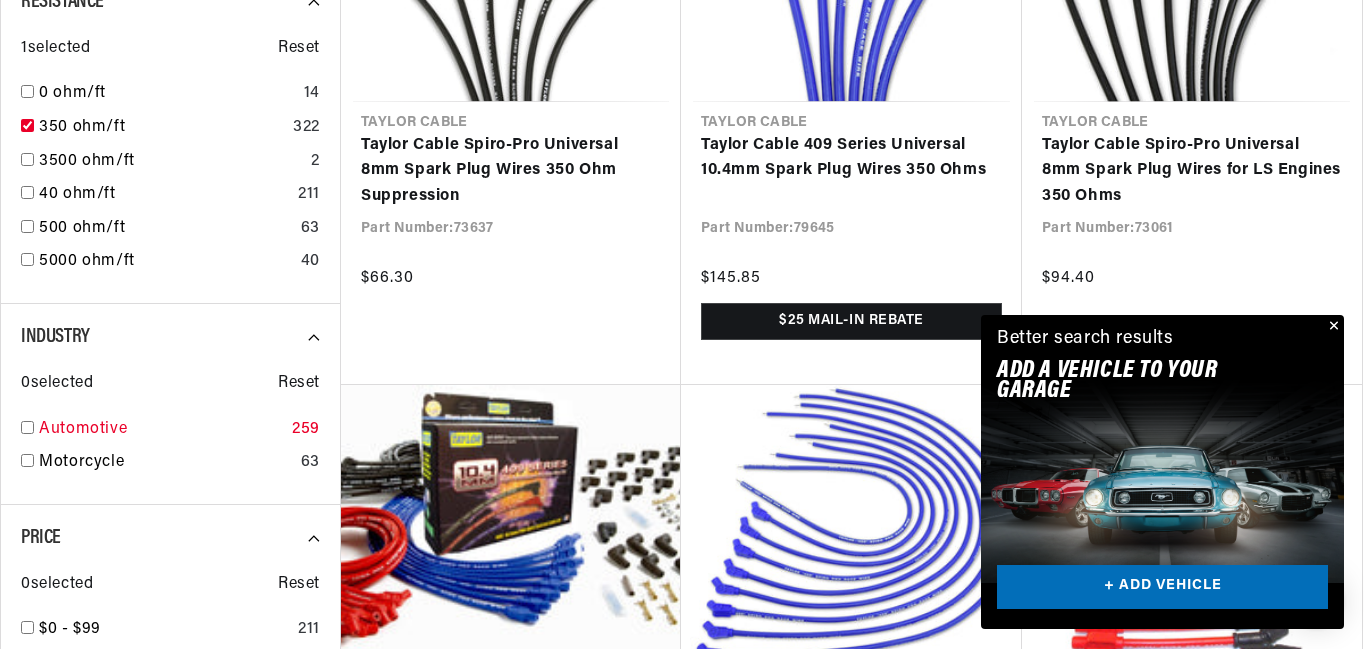 scroll, scrollTop: 0, scrollLeft: 747, axis: horizontal 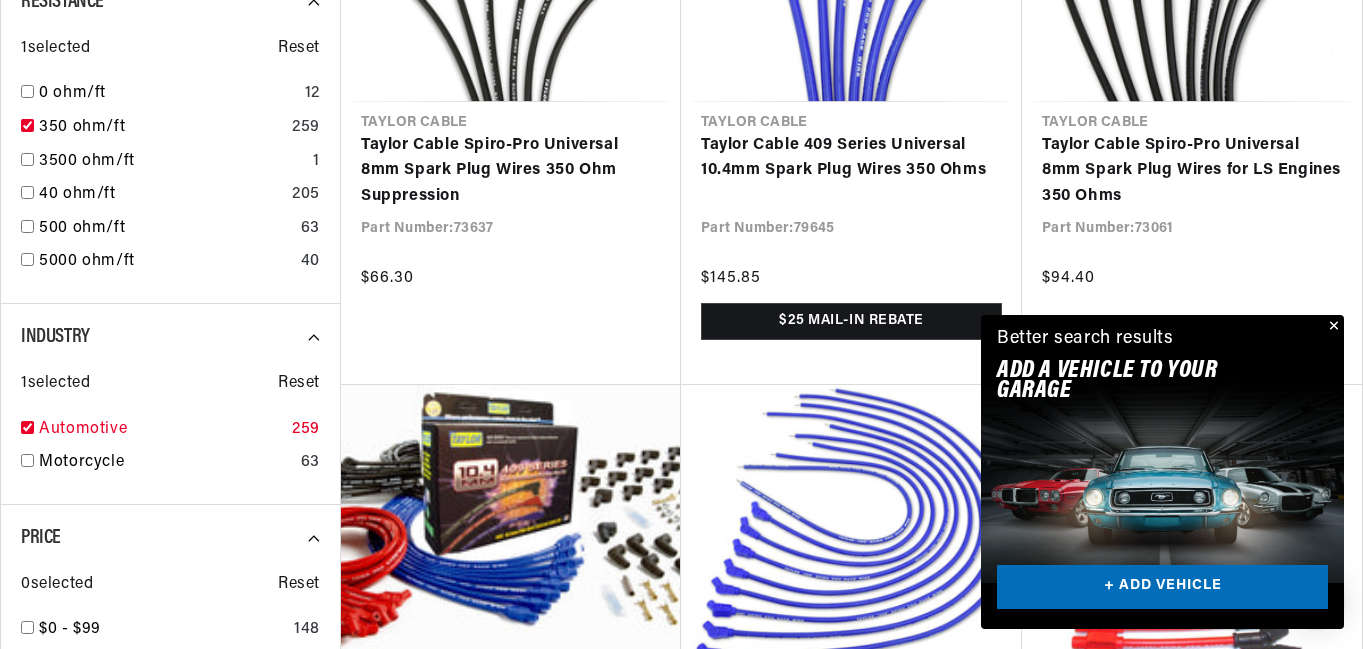 checkbox on "true" 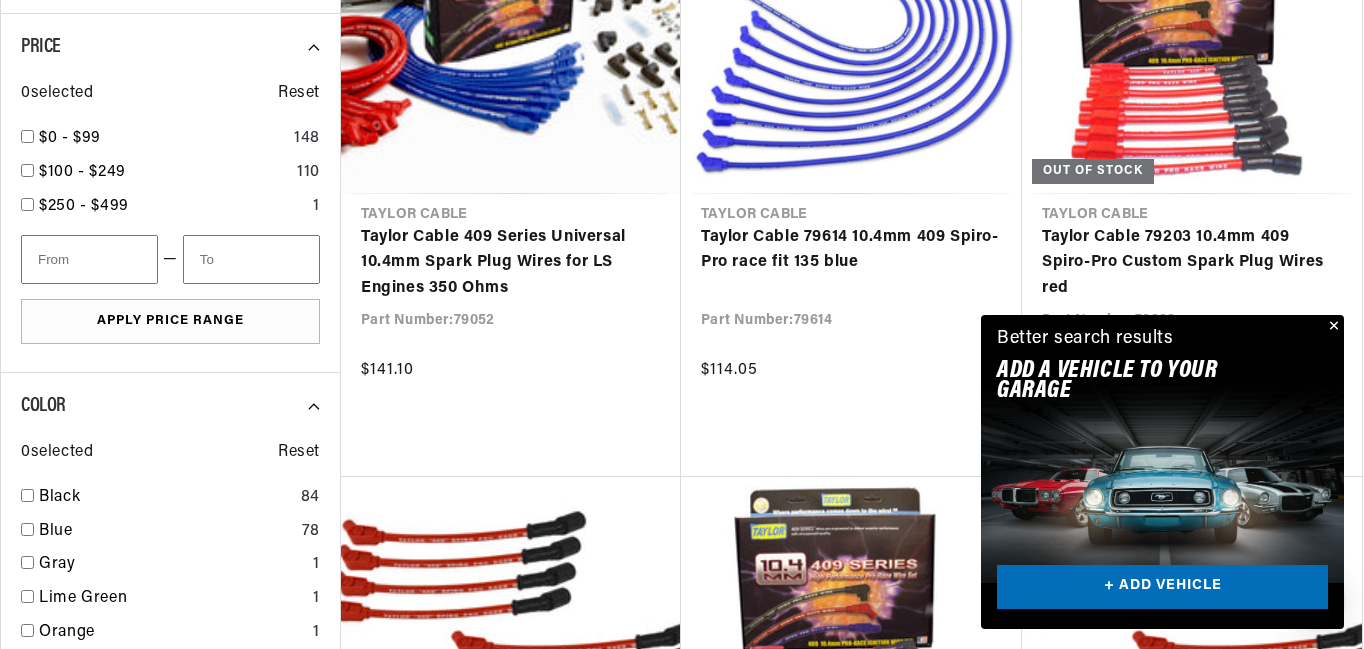 scroll, scrollTop: 1302, scrollLeft: 0, axis: vertical 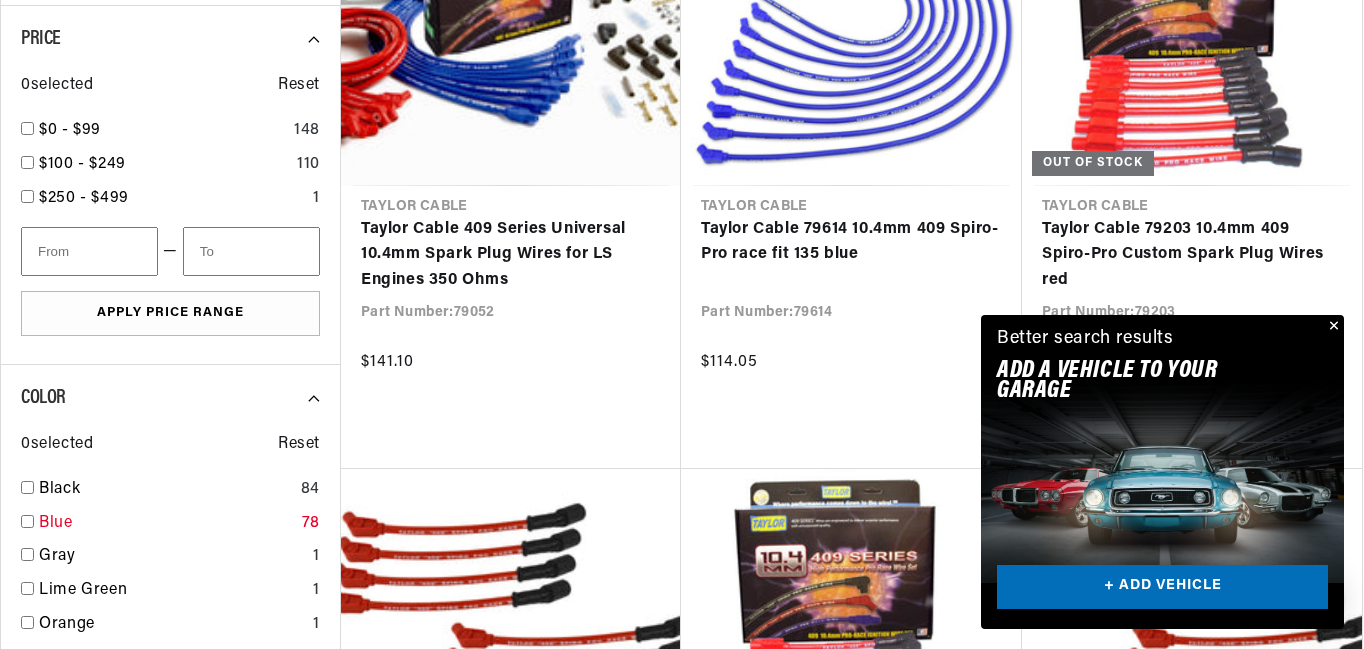 click at bounding box center [27, 521] 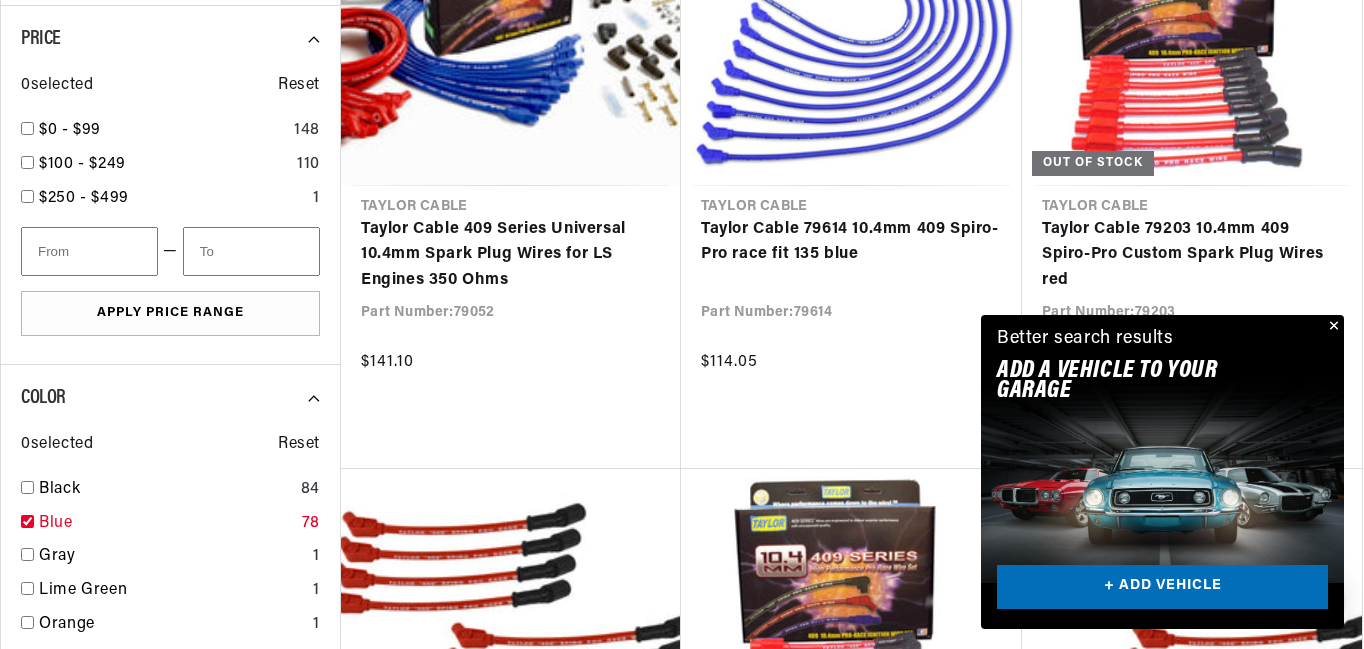 checkbox on "true" 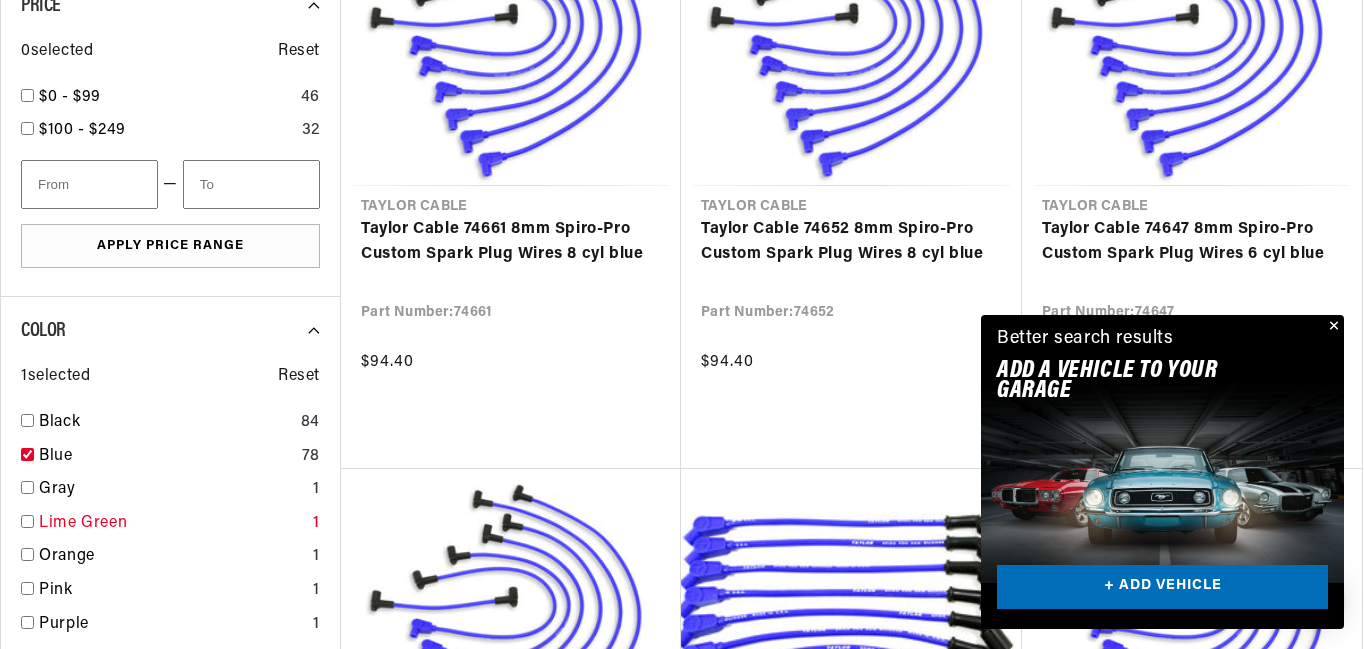 scroll, scrollTop: 0, scrollLeft: 747, axis: horizontal 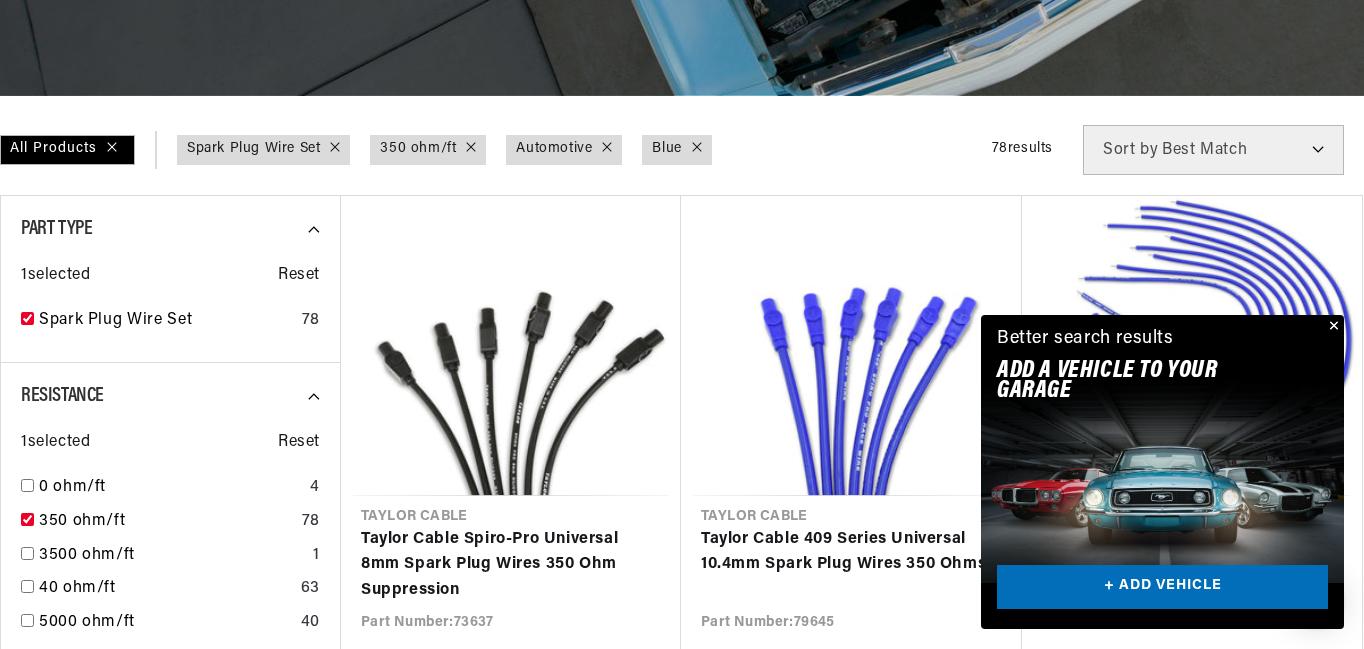 click at bounding box center (1332, 327) 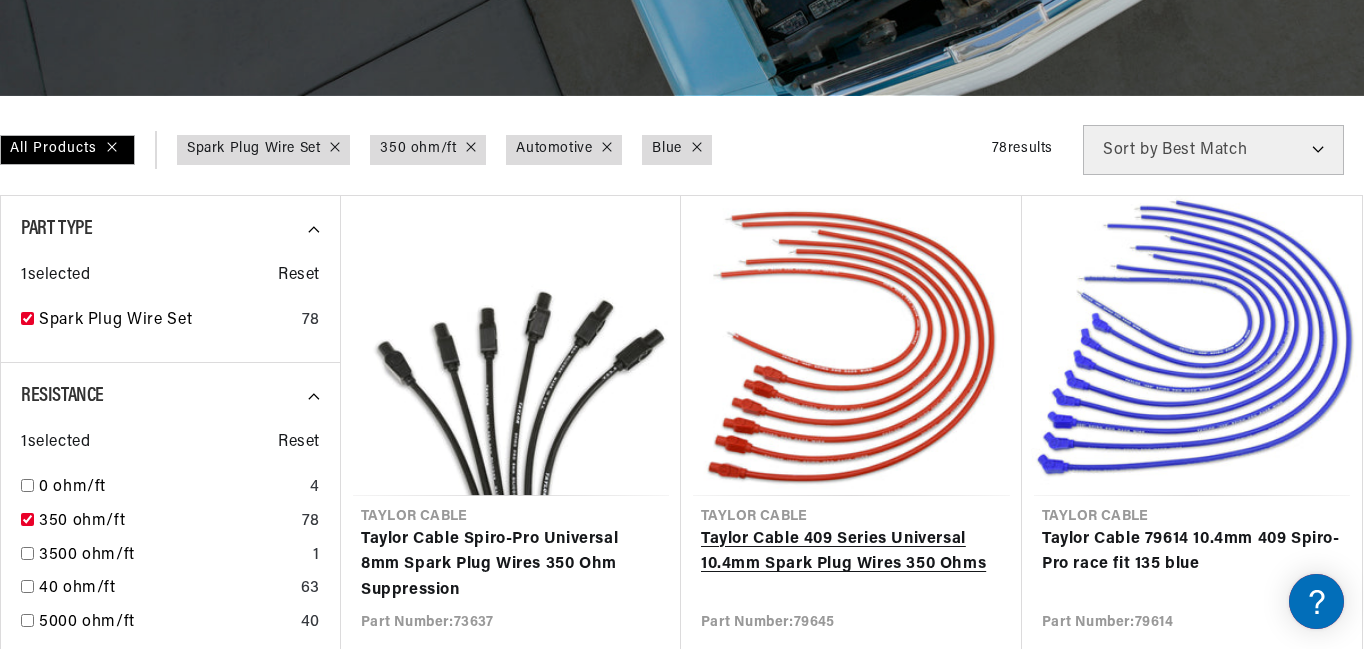 scroll, scrollTop: 0, scrollLeft: 0, axis: both 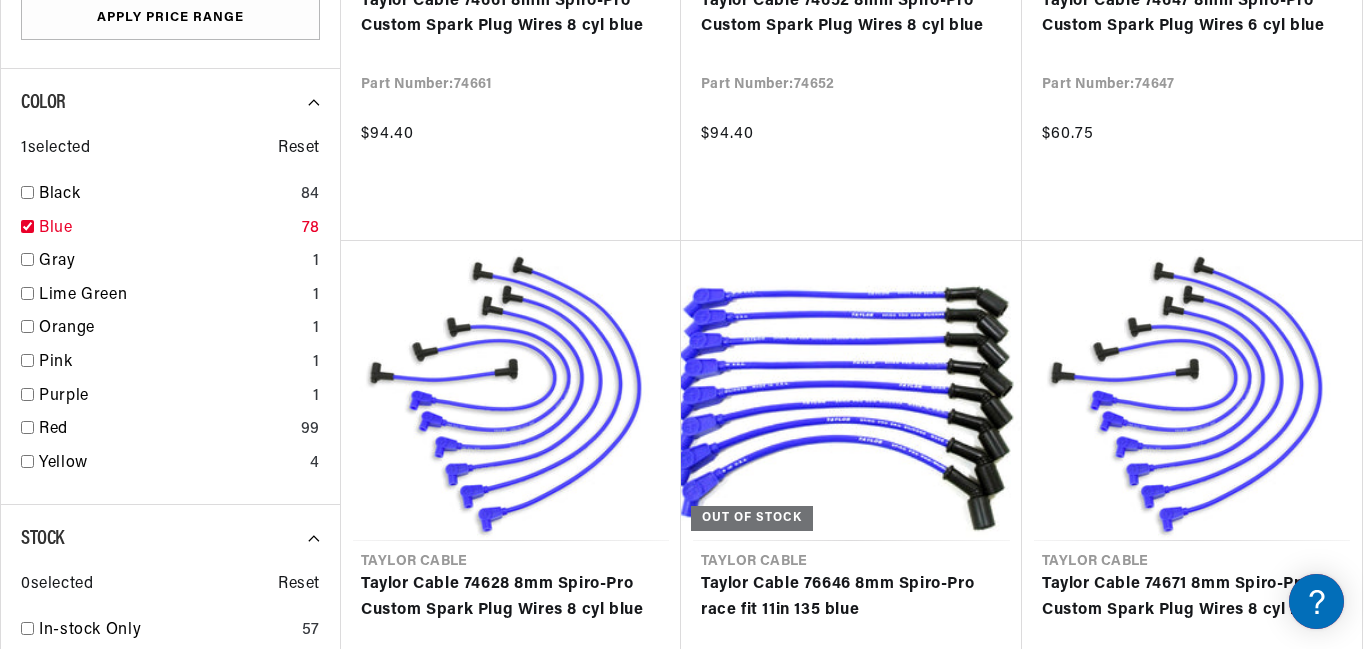 click on "Stock 0  selected
Reset
In-stock Only 57" at bounding box center (170, 588) 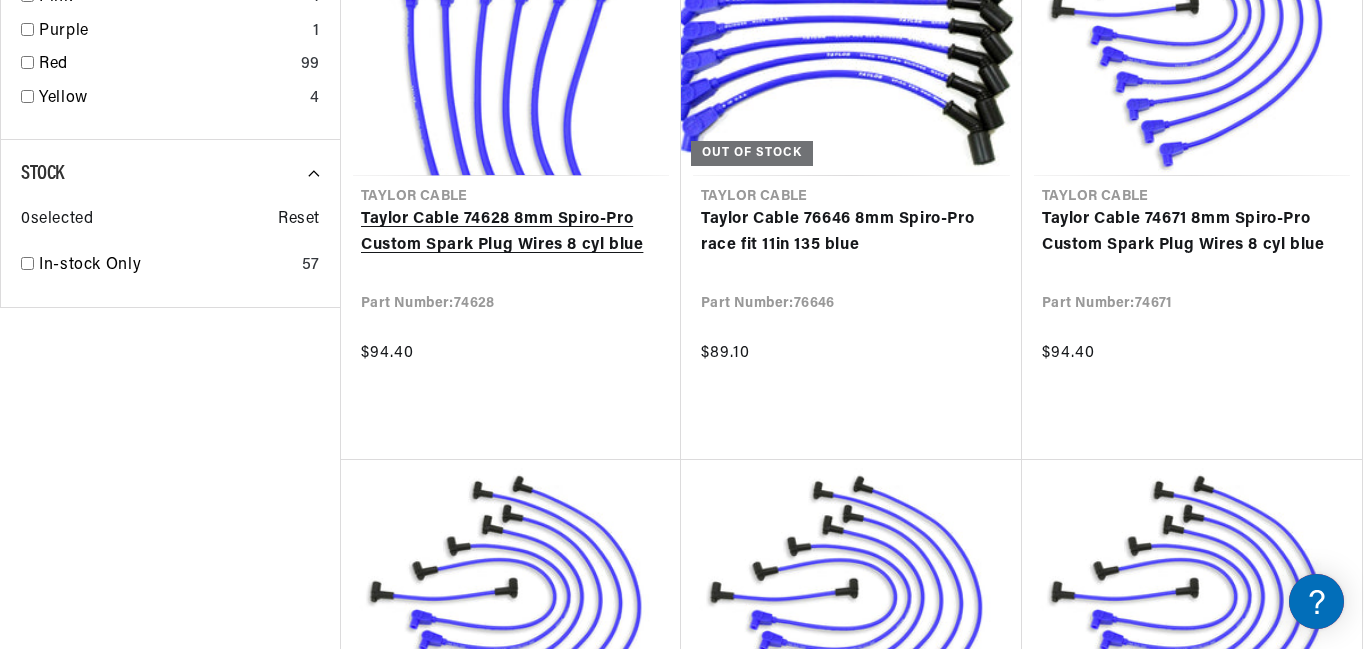 scroll, scrollTop: 1936, scrollLeft: 0, axis: vertical 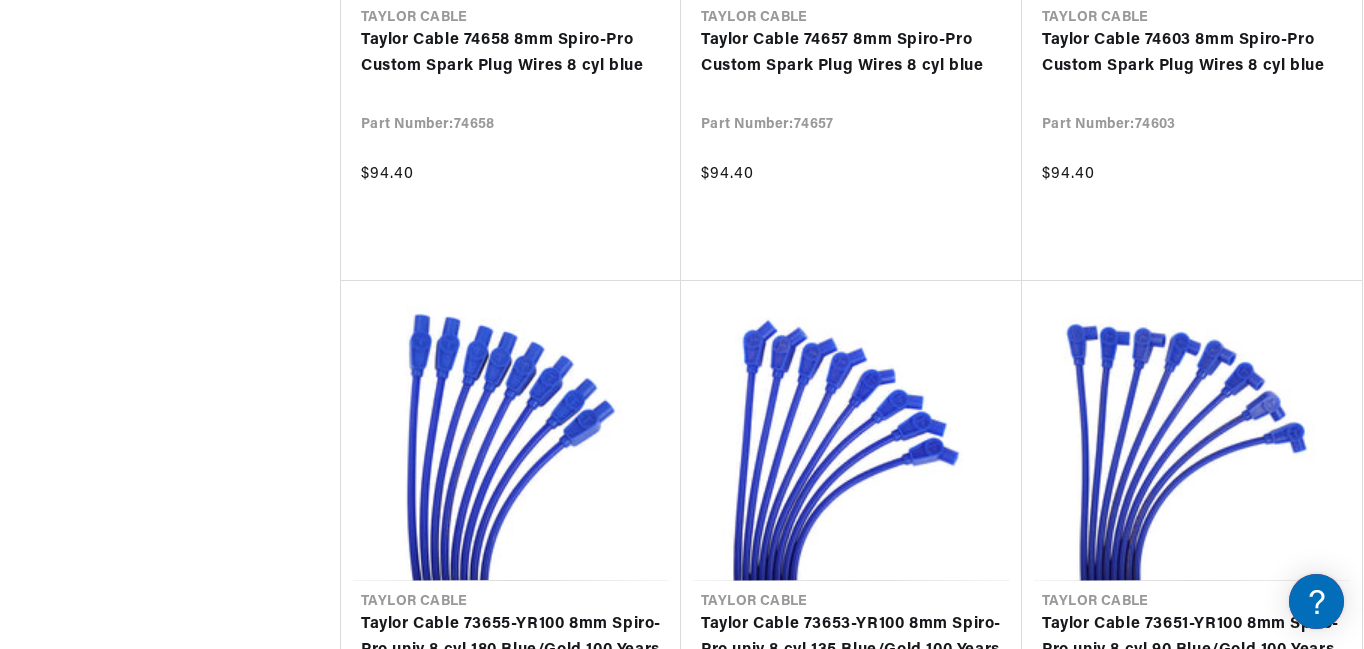 click on "Taylor Cable 73653-YR100 8mm Spiro-Pro univ 8 cyl 135 Blue/Gold 100 Years" at bounding box center (851, 637) 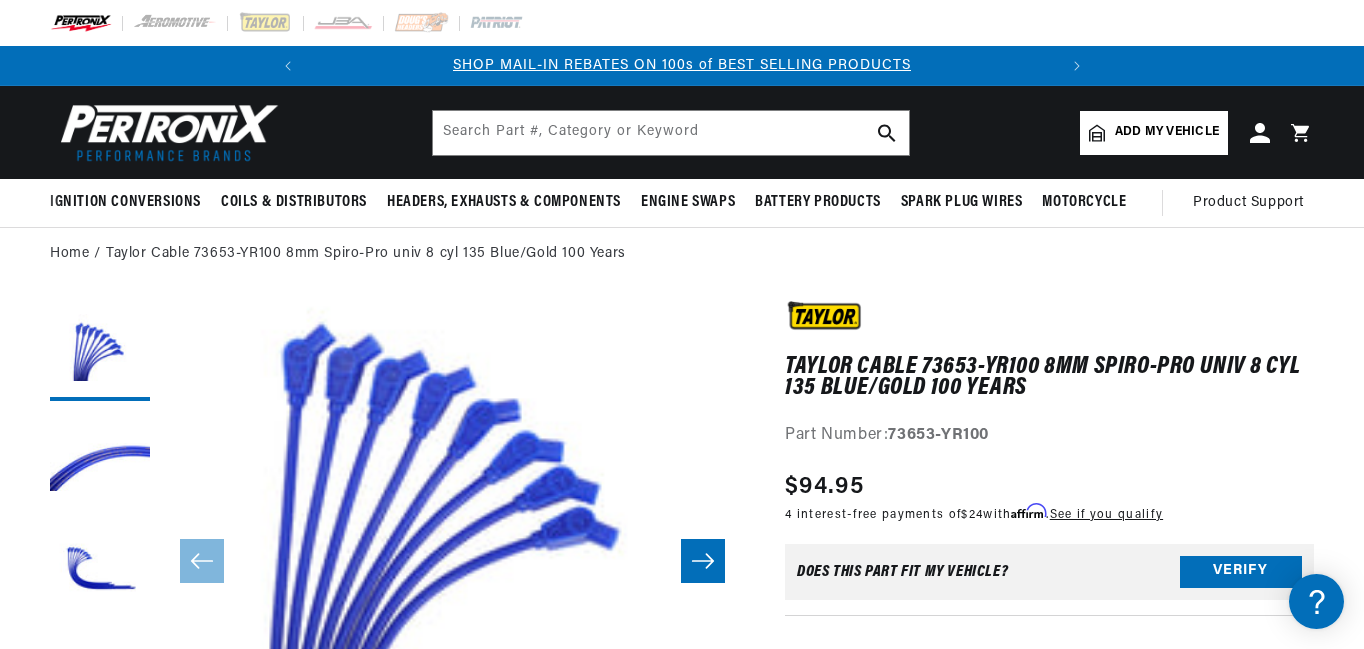 scroll, scrollTop: 0, scrollLeft: 0, axis: both 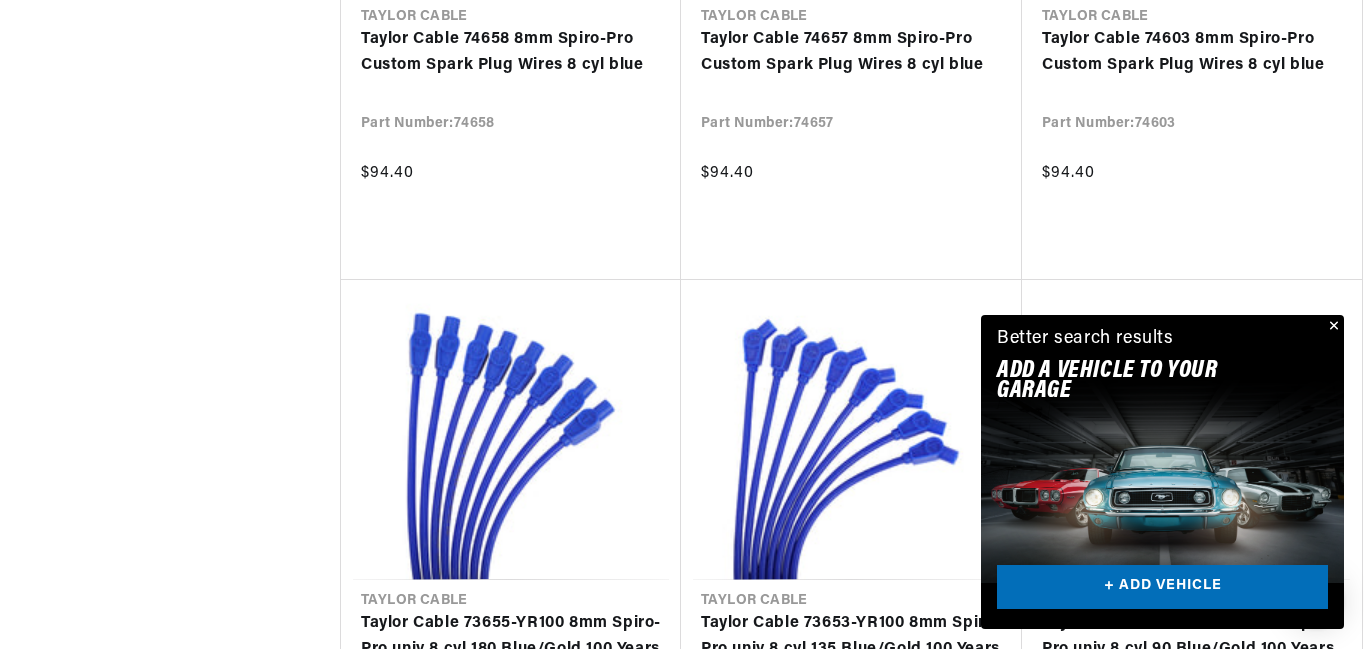 click at bounding box center [1332, 327] 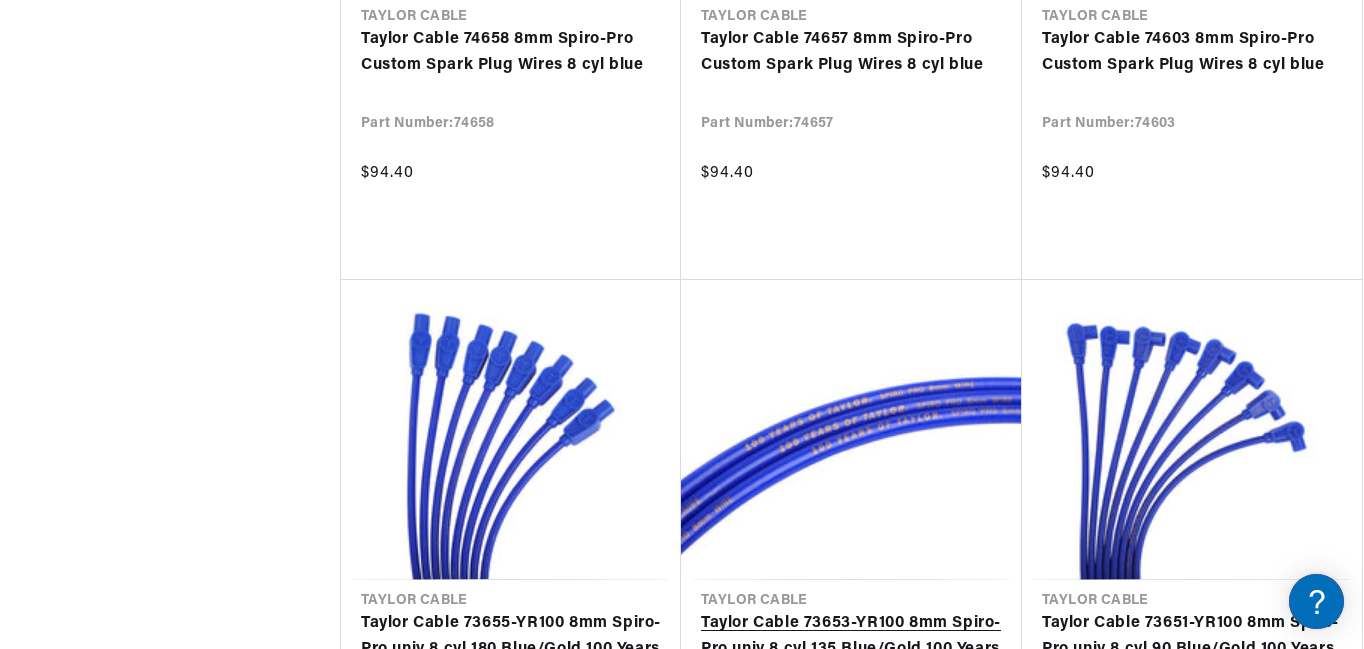 scroll, scrollTop: 0, scrollLeft: 0, axis: both 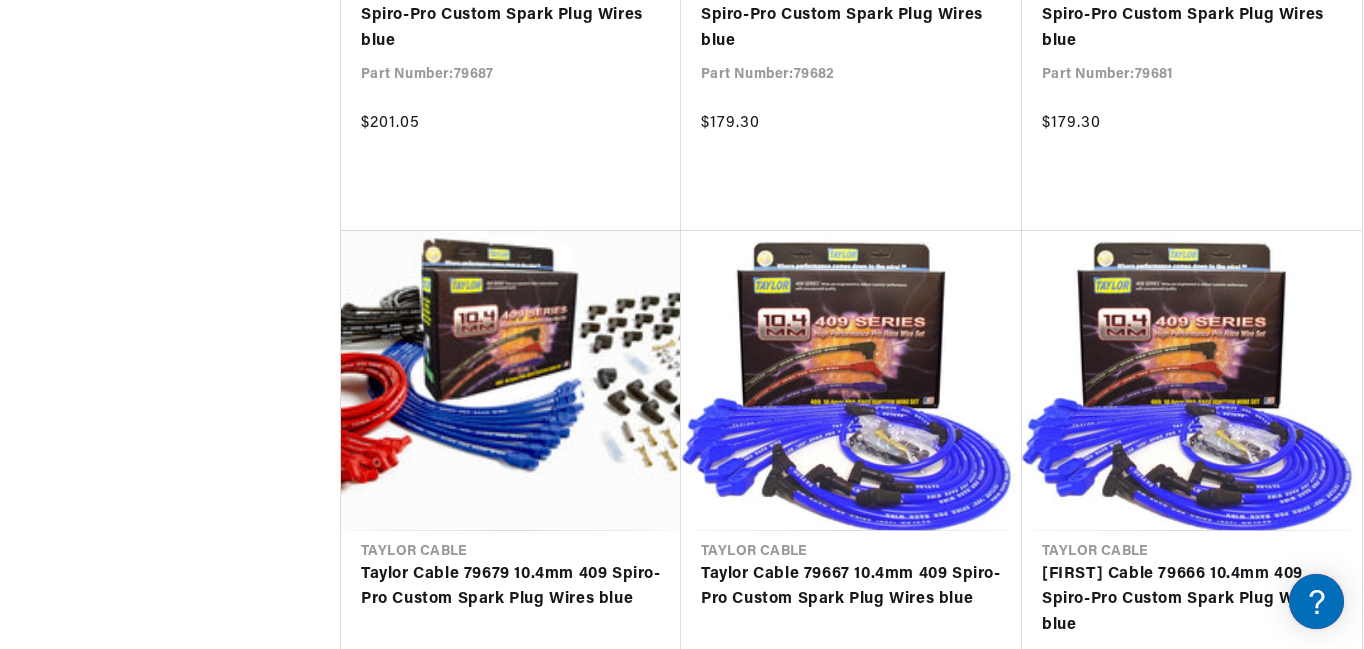 click on "Taylor Cable 79667 10.4mm 409 Spiro-Pro Custom Spark Plug Wires blue" at bounding box center [851, 587] 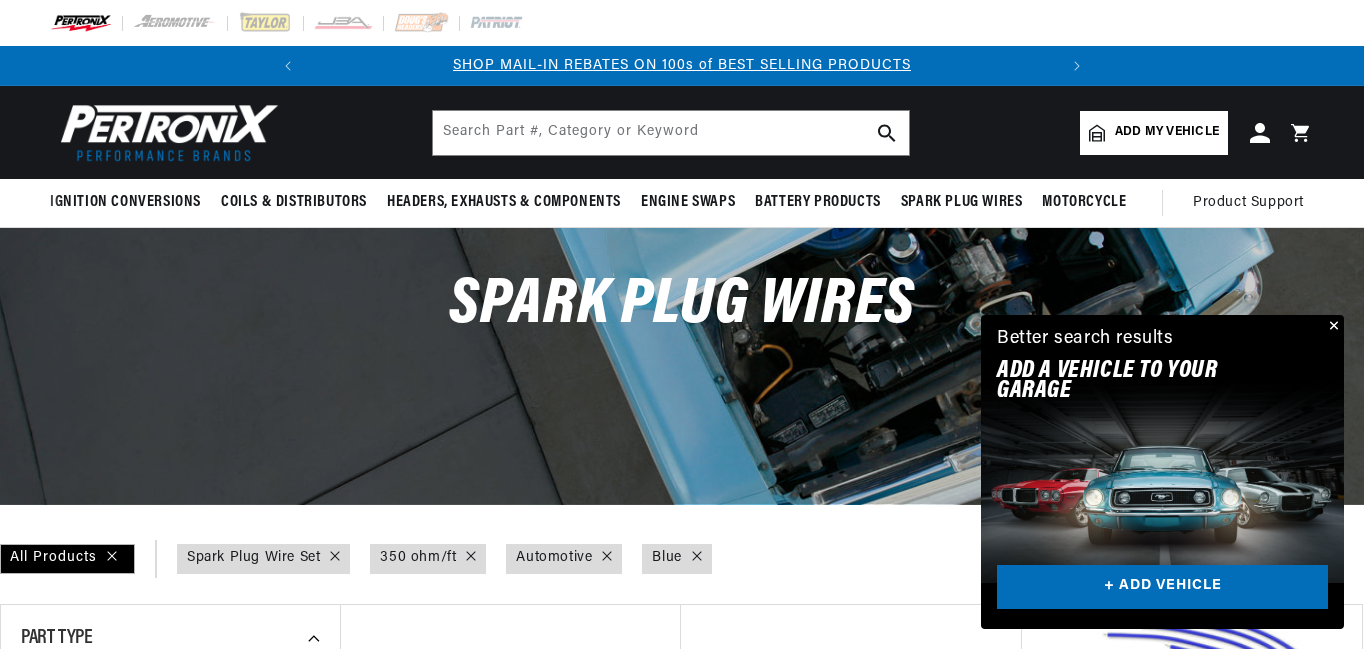 scroll, scrollTop: 1532, scrollLeft: 0, axis: vertical 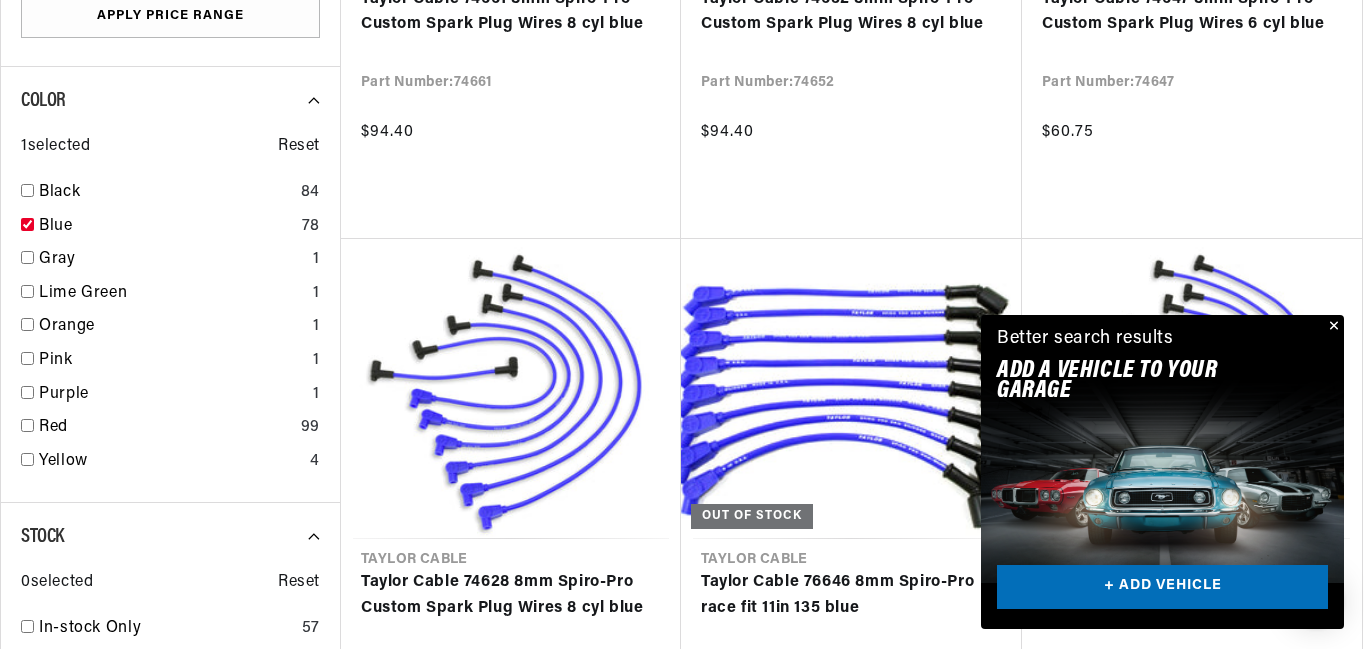 click on "Show me more products" at bounding box center (851, 3822) 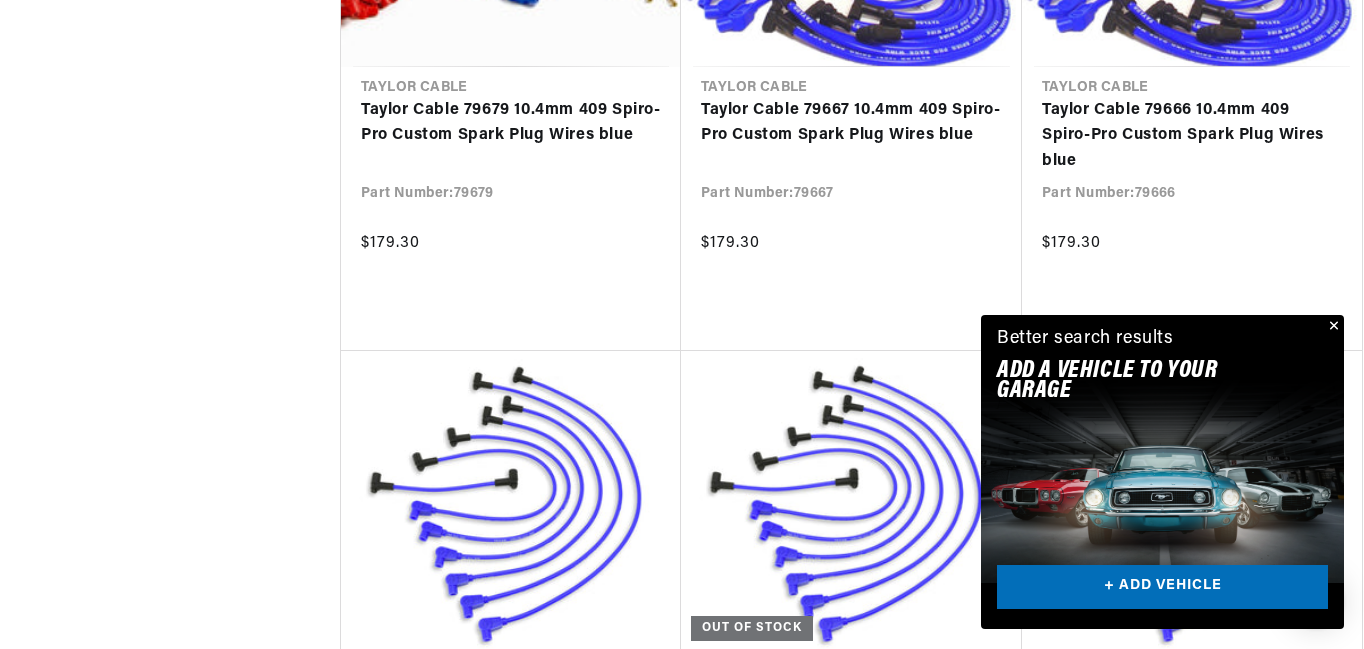 scroll, scrollTop: 4924, scrollLeft: 0, axis: vertical 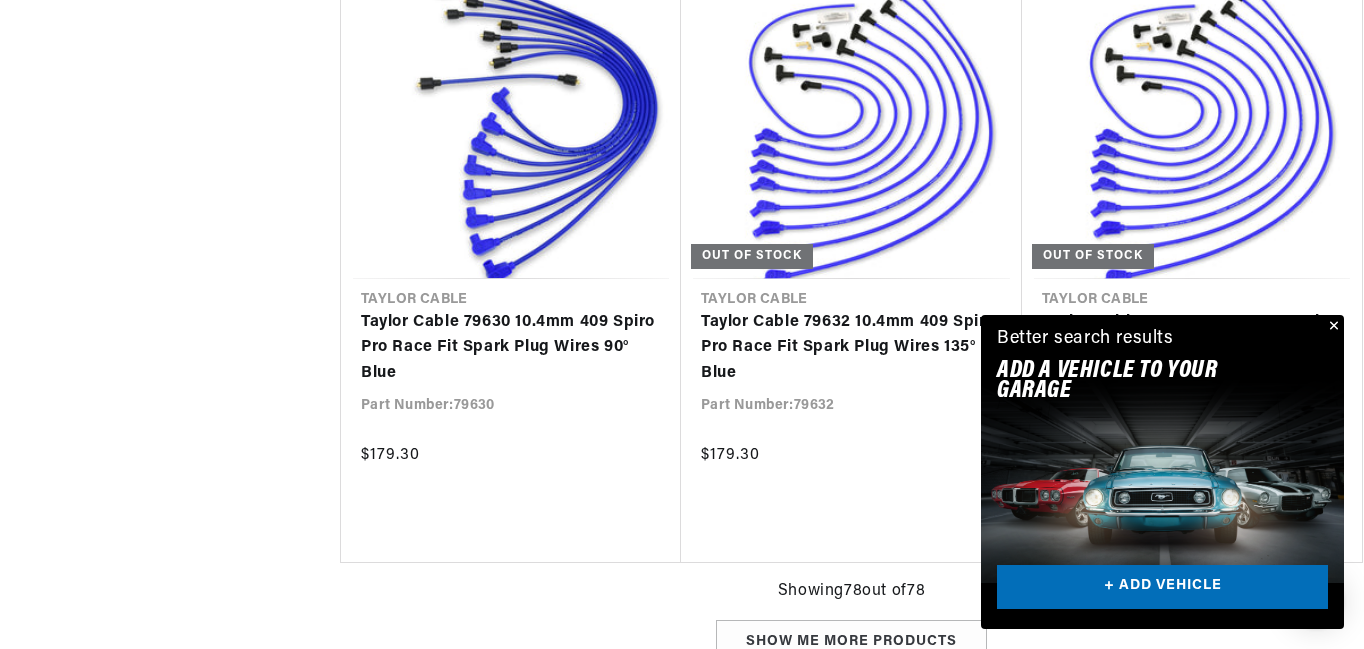 click on "Taylor Cable 79632 10.4mm 409 Spiro Pro Race Fit Spark Plug Wires 135° Blue" at bounding box center (851, 348) 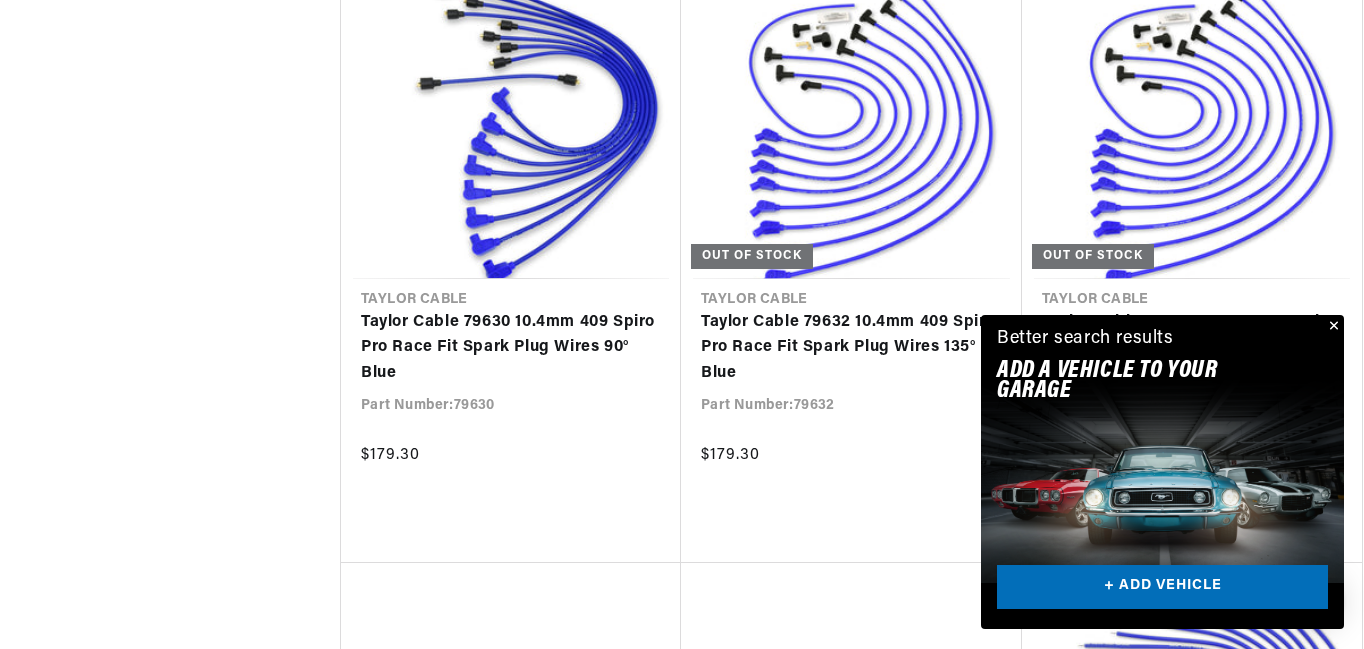 click on "Taylor Cable 79632 10.4mm 409 Spiro Pro Race Fit Spark Plug Wires 135° Blue" at bounding box center [851, 348] 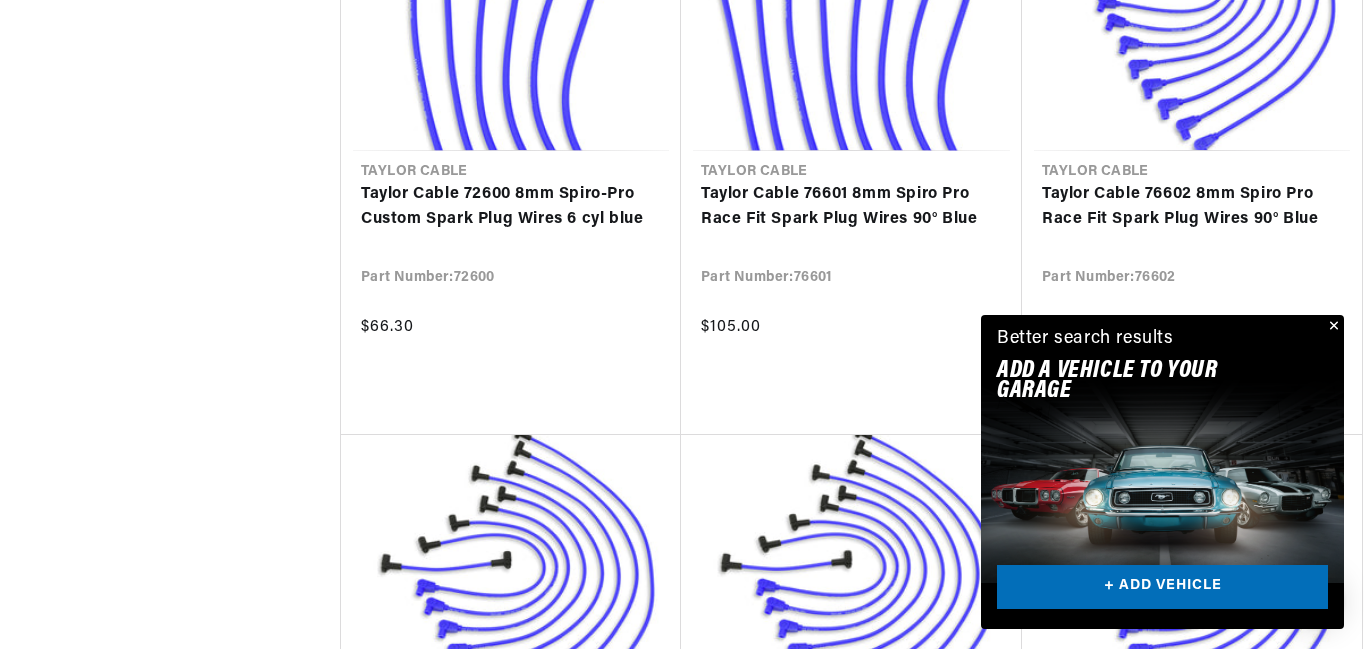 scroll, scrollTop: 13014, scrollLeft: 0, axis: vertical 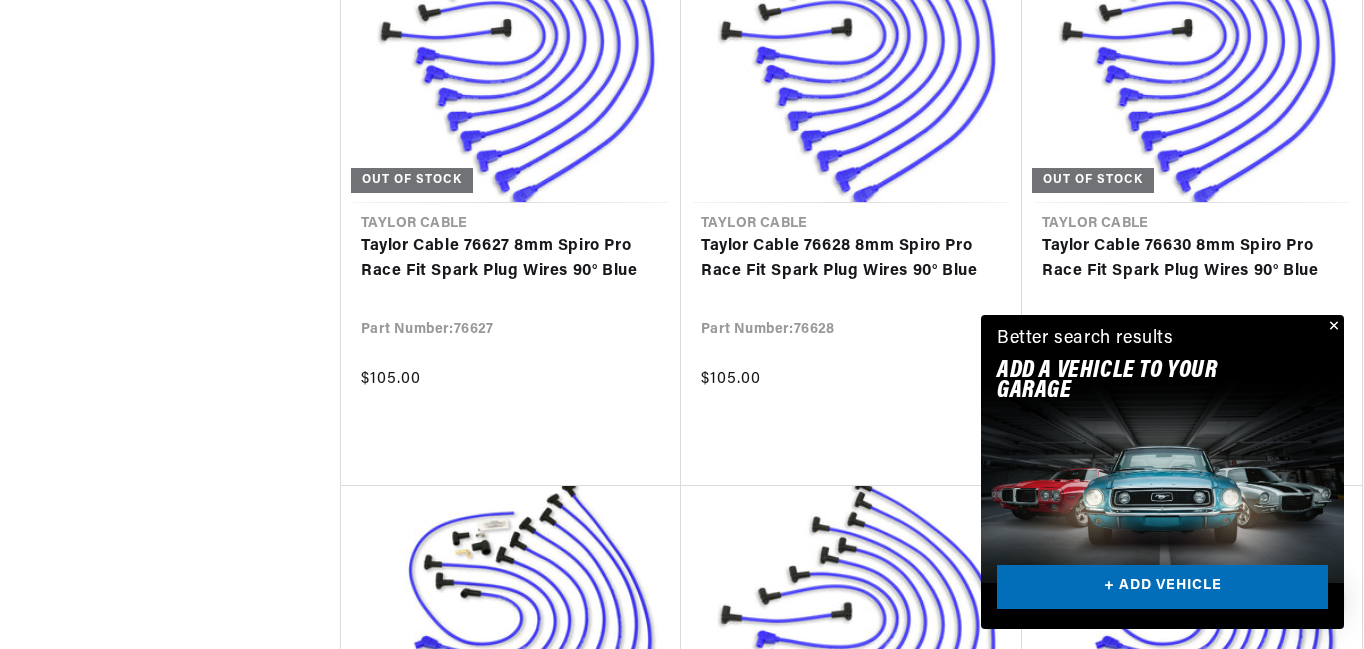 click at bounding box center (0, 0) 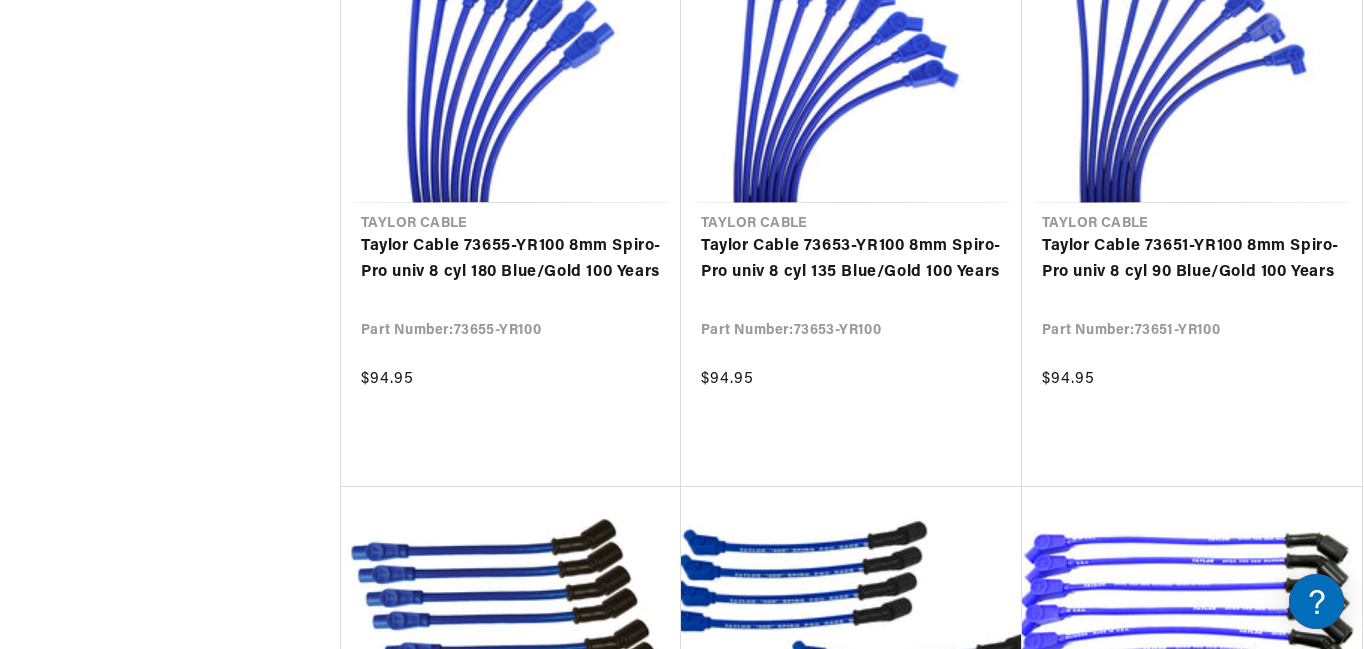 scroll, scrollTop: 0, scrollLeft: 0, axis: both 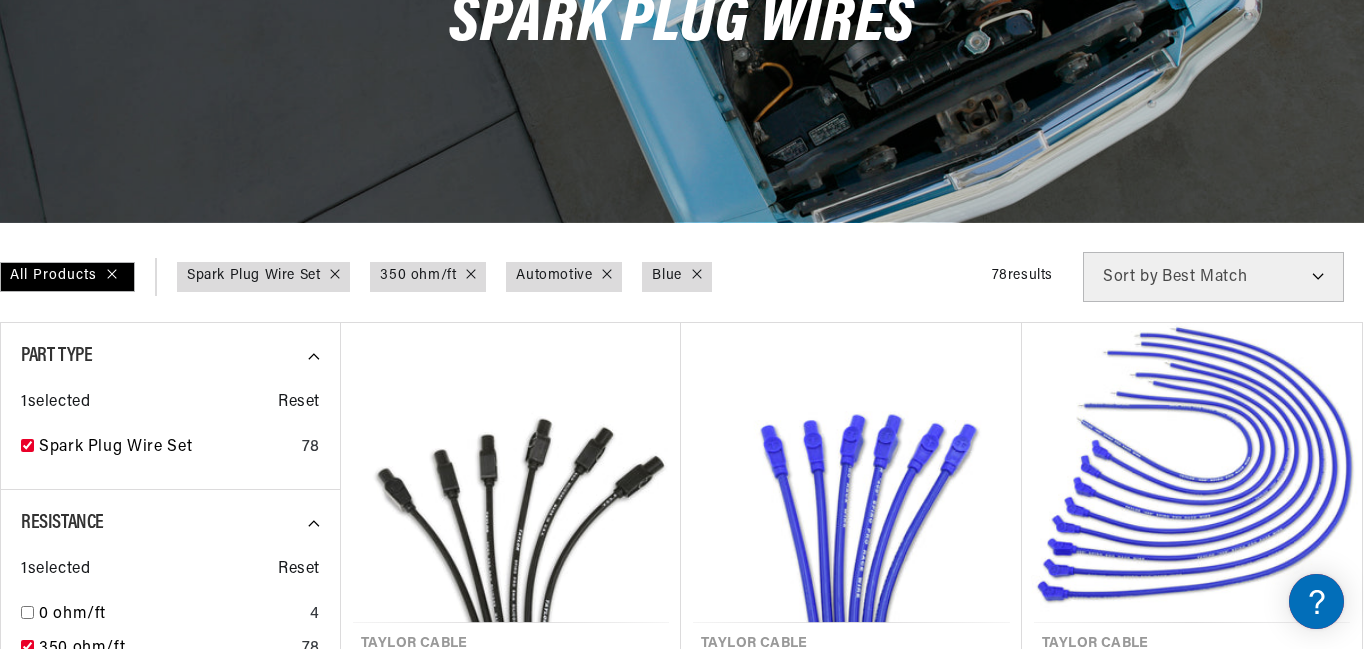 click 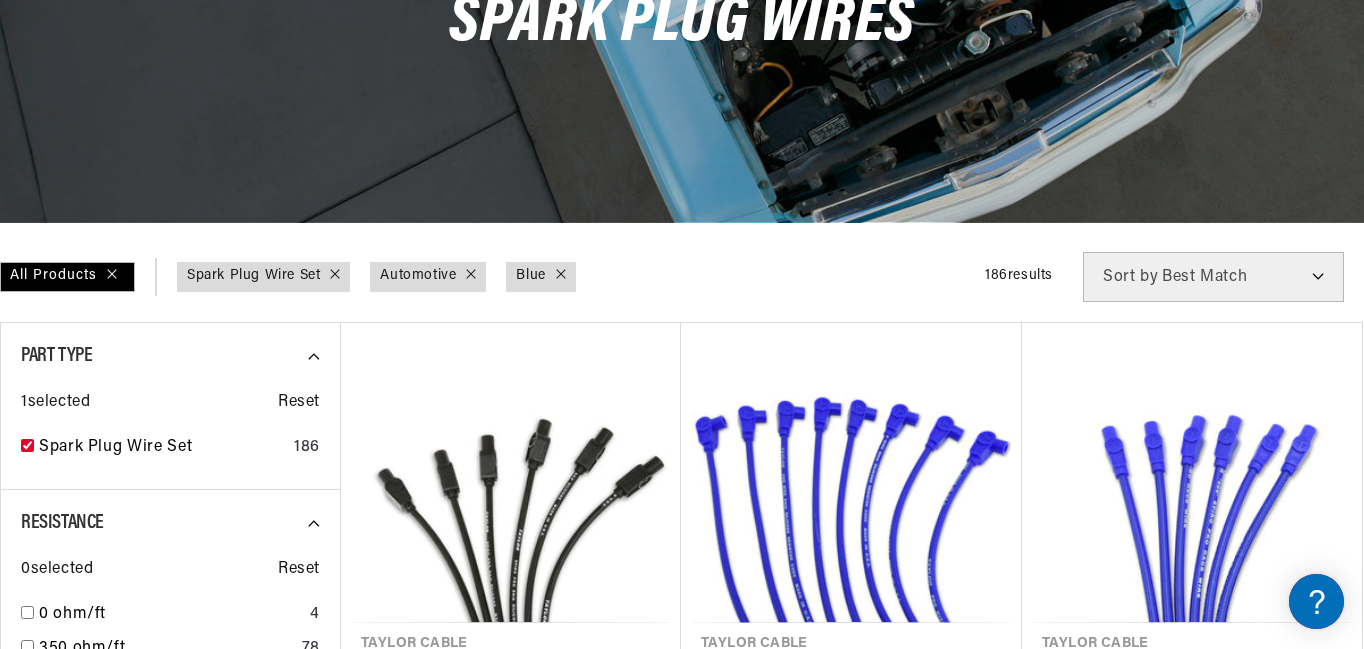 checkbox on "false" 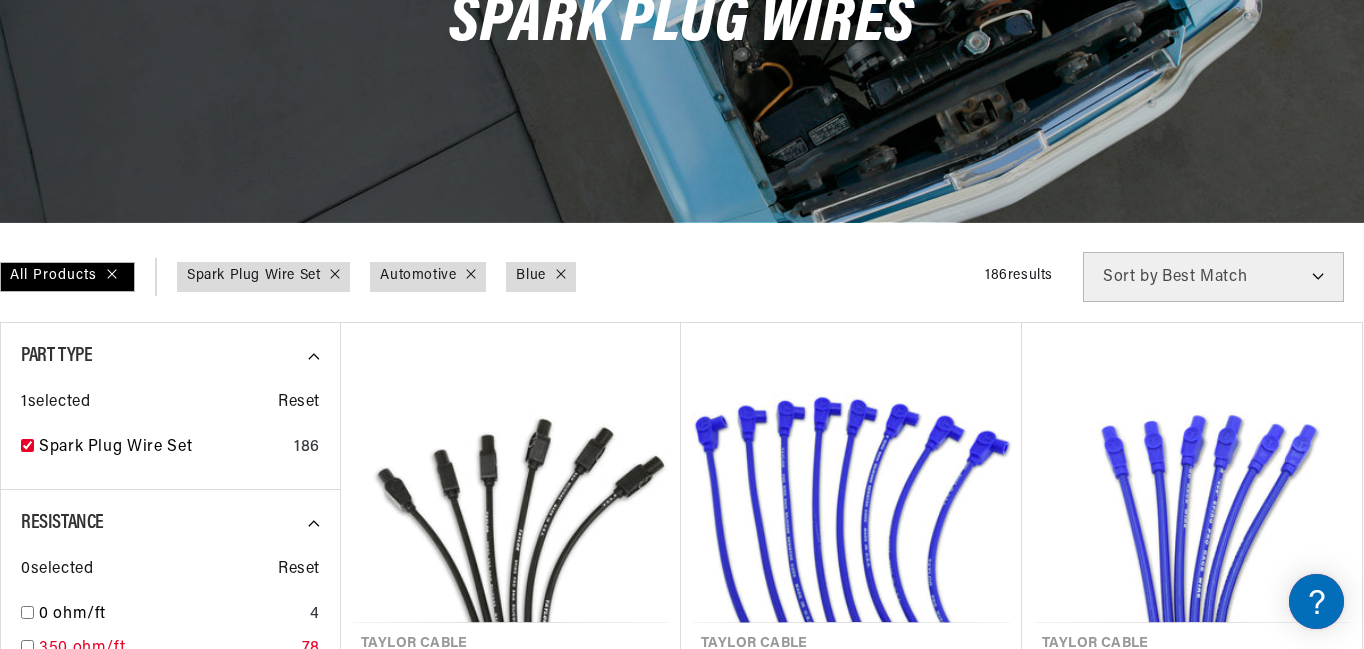 scroll, scrollTop: 0, scrollLeft: 0, axis: both 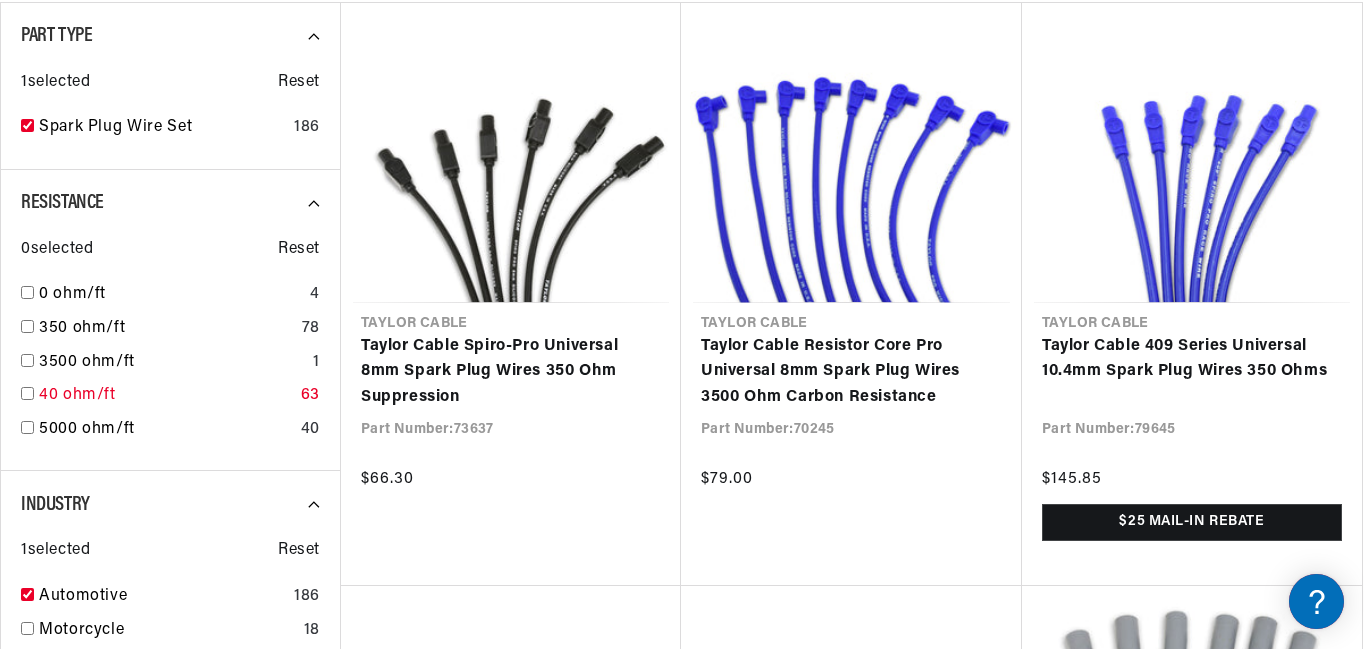 click at bounding box center (27, 393) 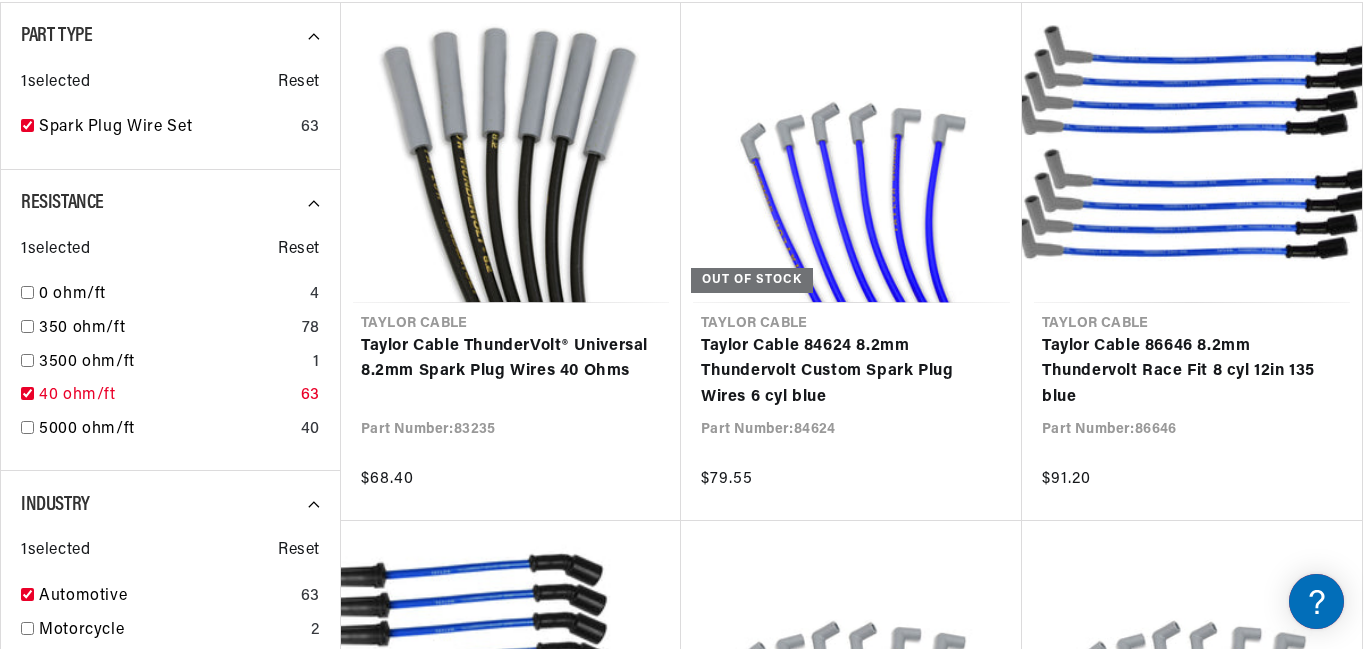 checkbox on "true" 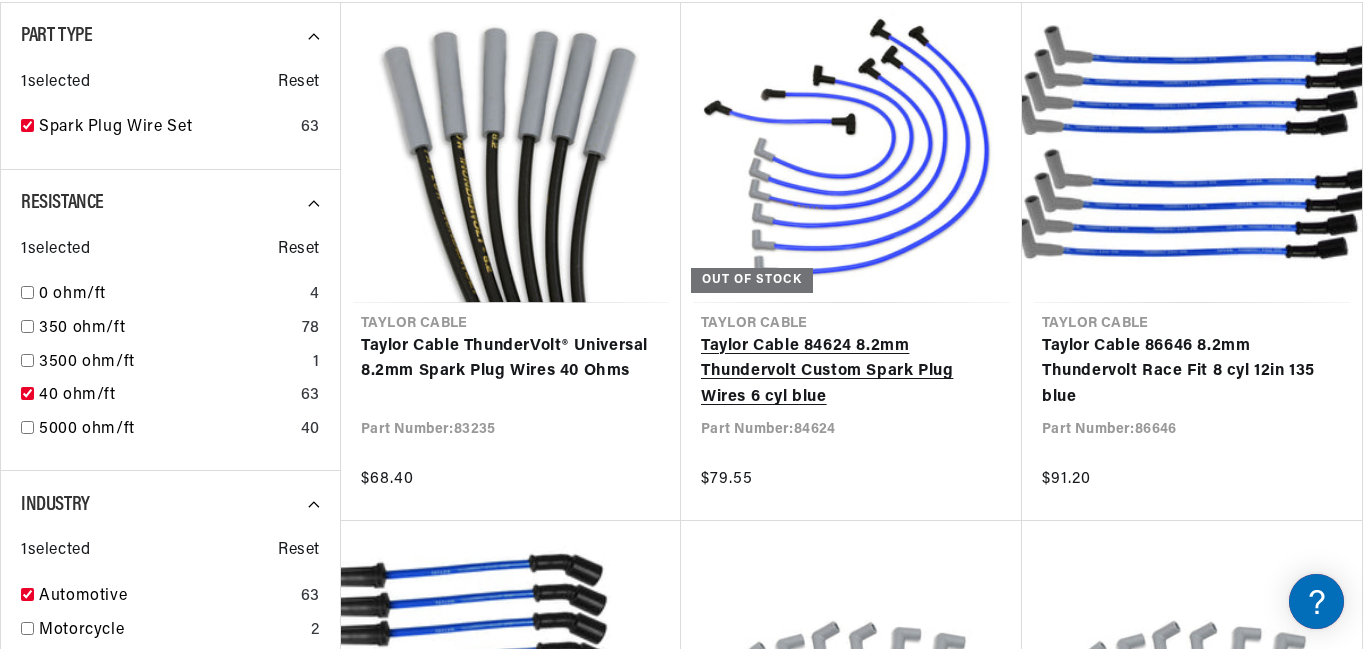 scroll, scrollTop: 0, scrollLeft: 747, axis: horizontal 